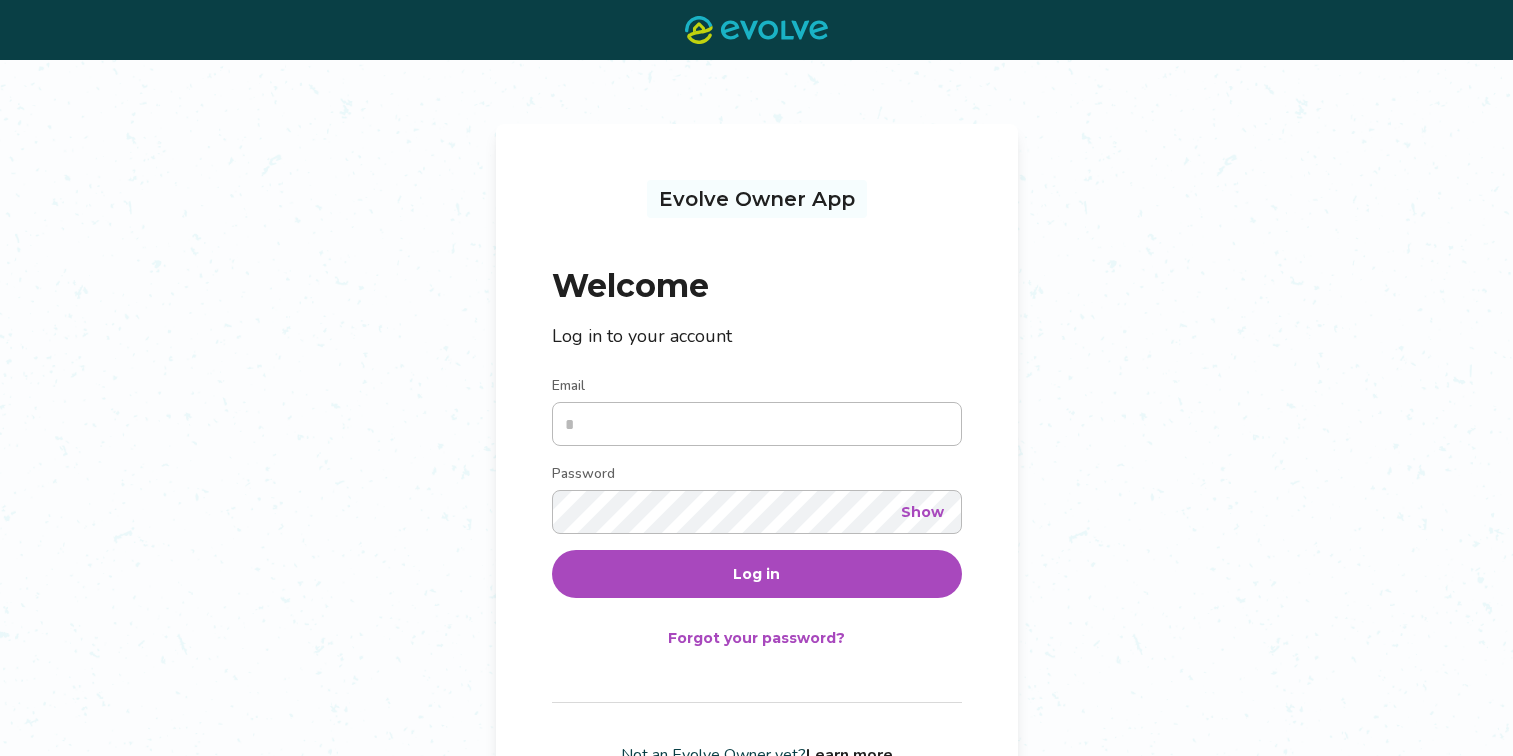 scroll, scrollTop: 0, scrollLeft: 0, axis: both 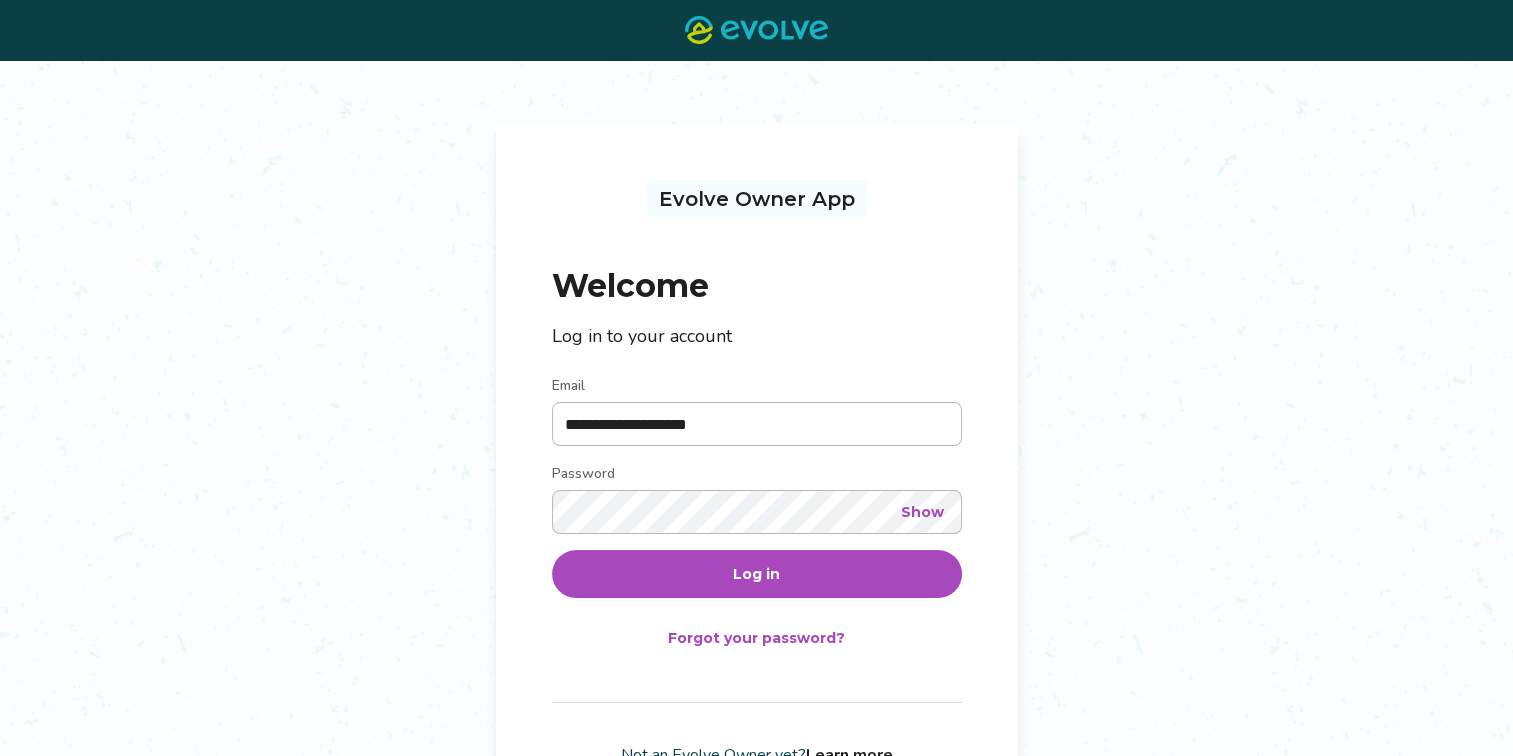 type on "**********" 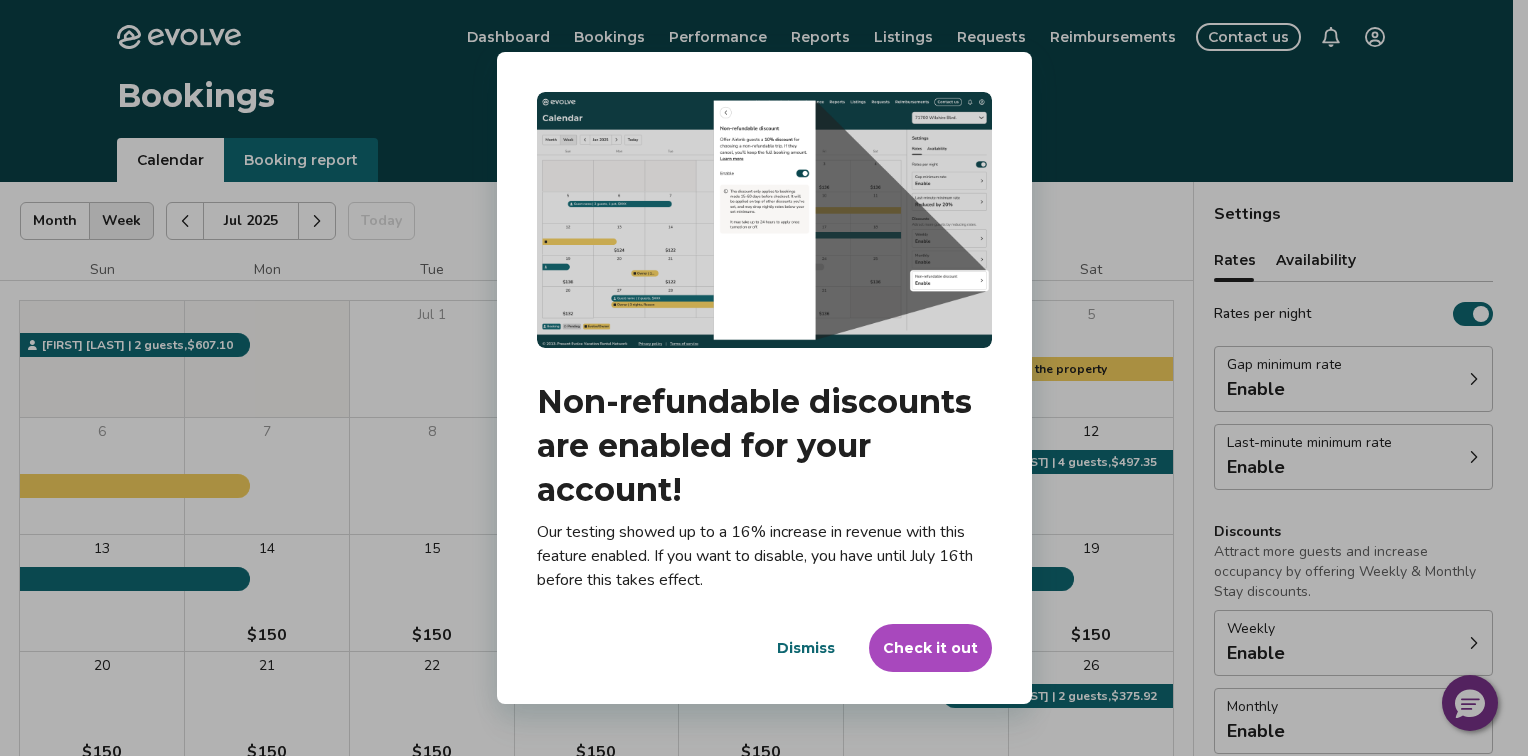 click on "Dismiss" at bounding box center (806, 648) 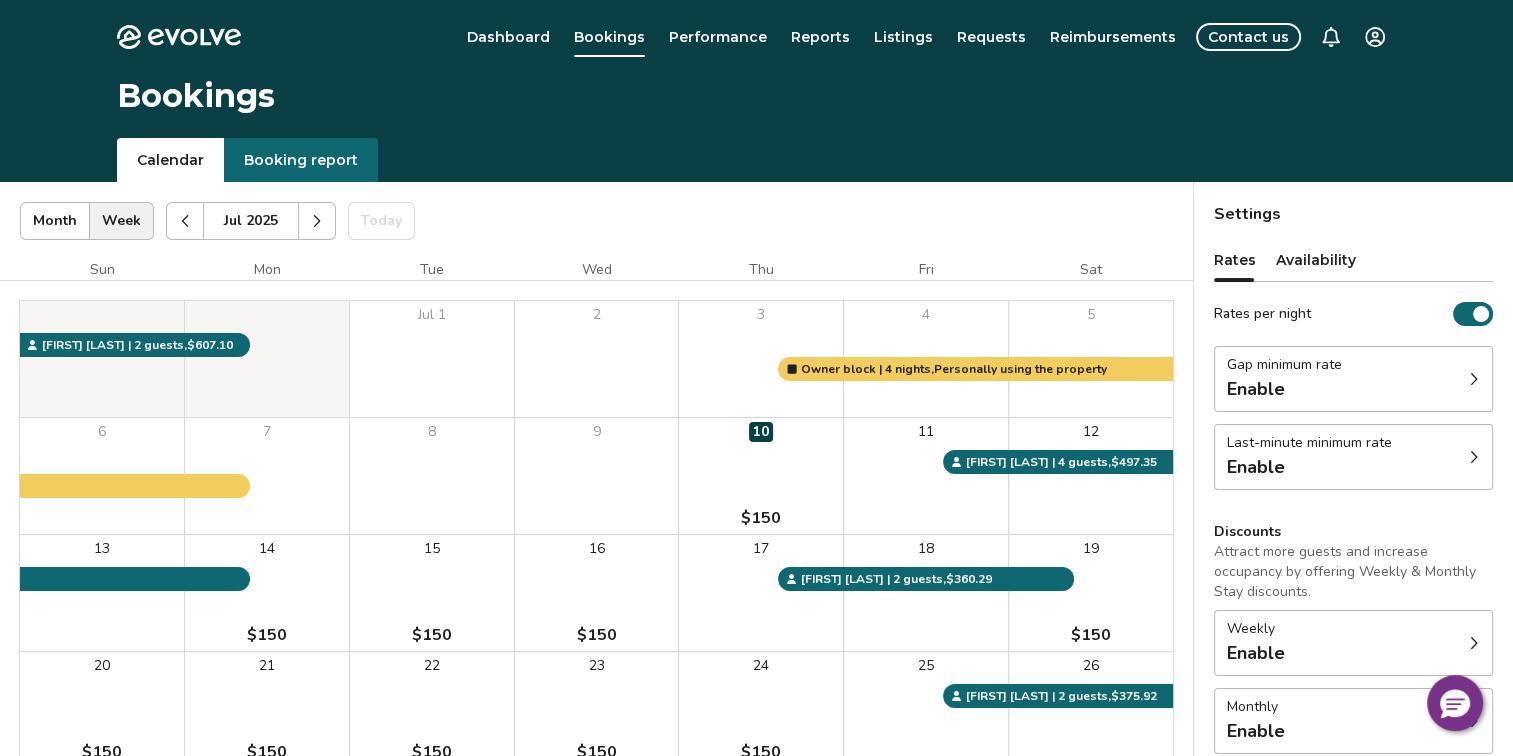click on "Last-minute minimum rate Enable" at bounding box center (1353, 457) 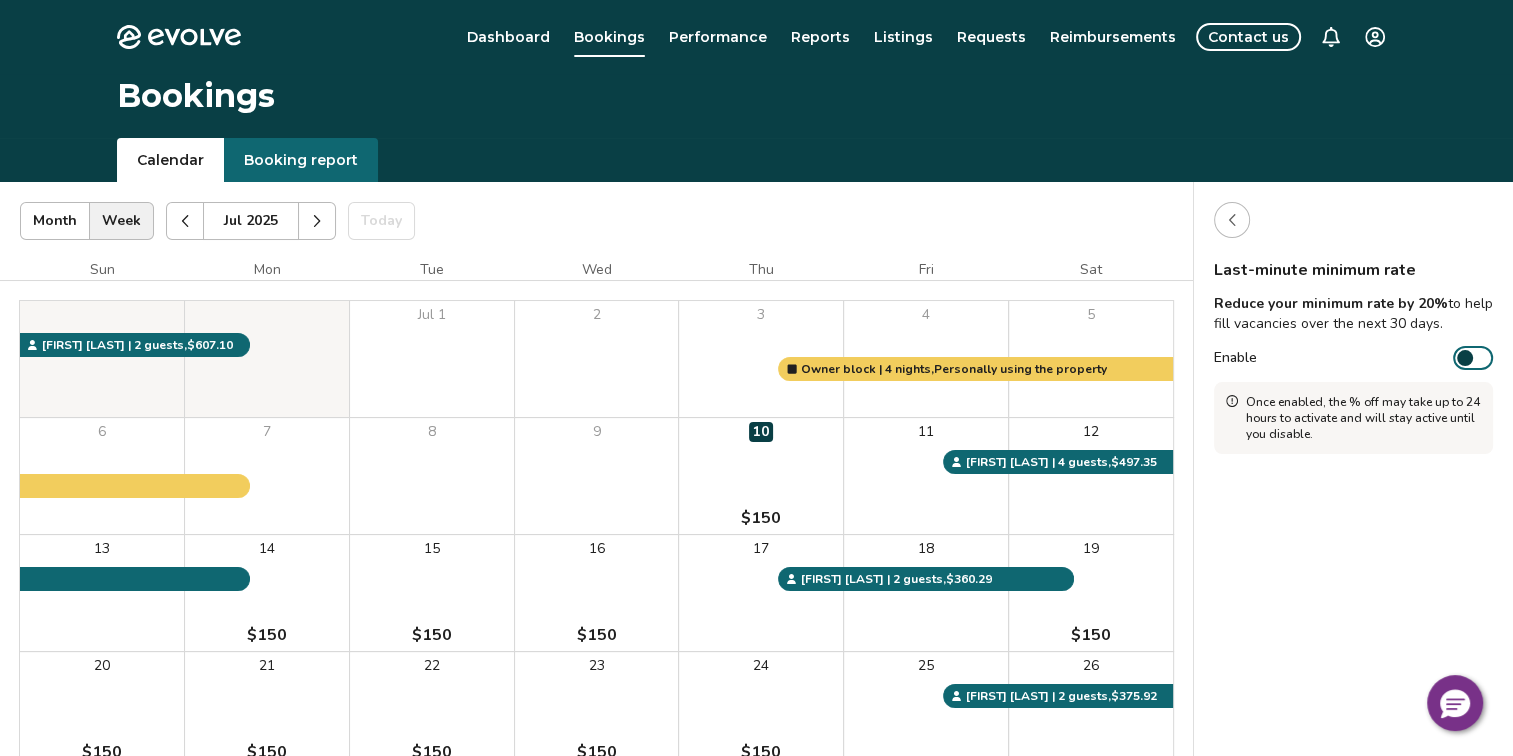click at bounding box center (1465, 358) 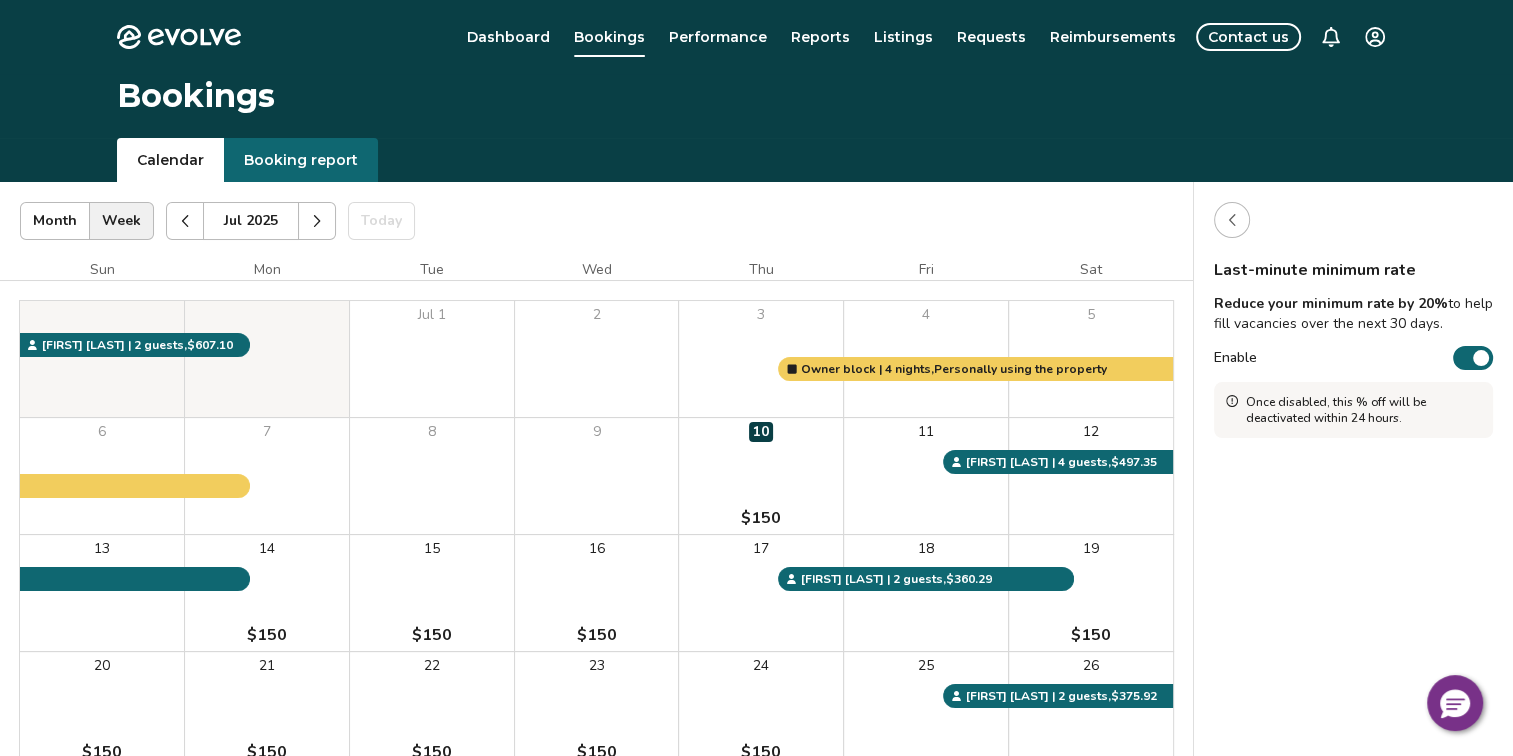 click on "Enable" at bounding box center [1473, 358] 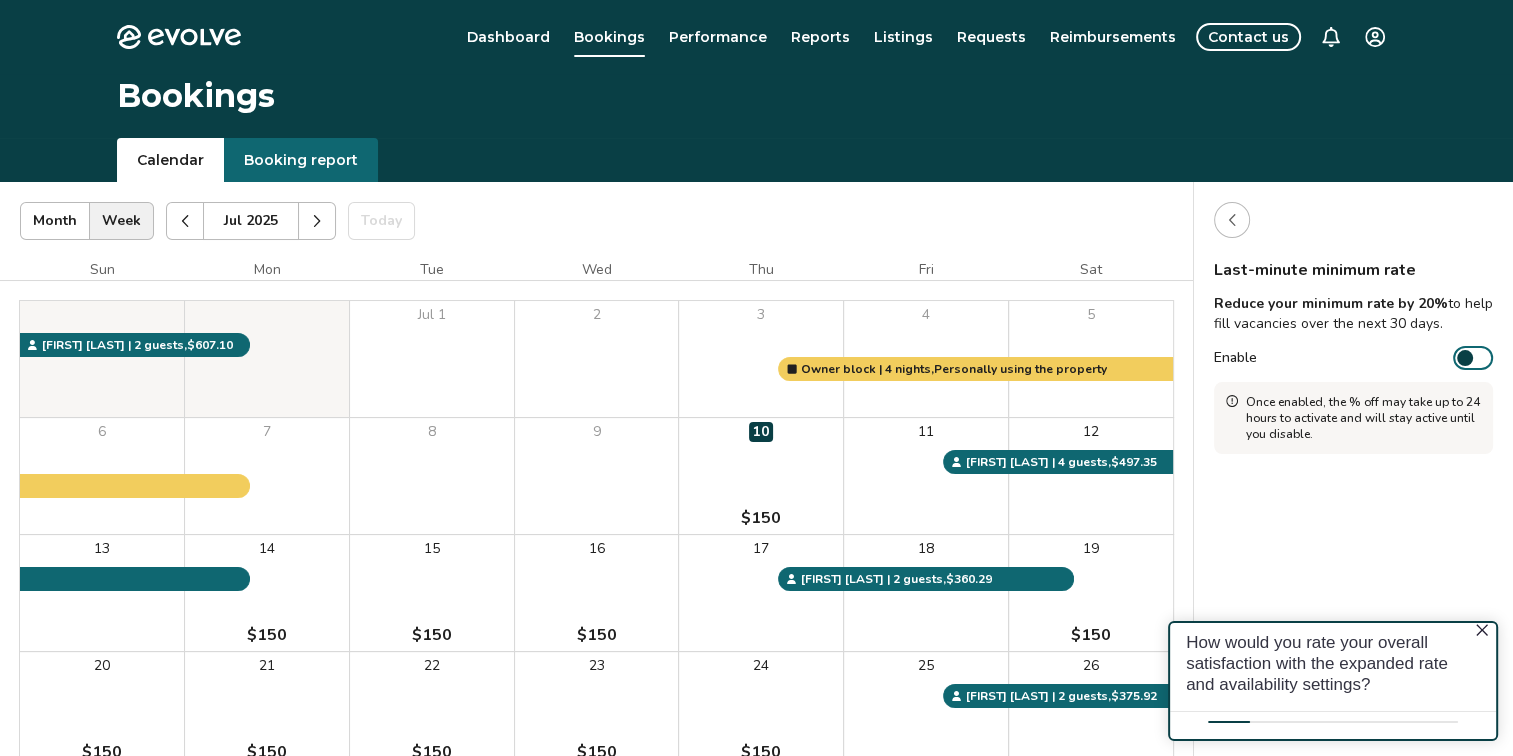 scroll, scrollTop: 0, scrollLeft: 0, axis: both 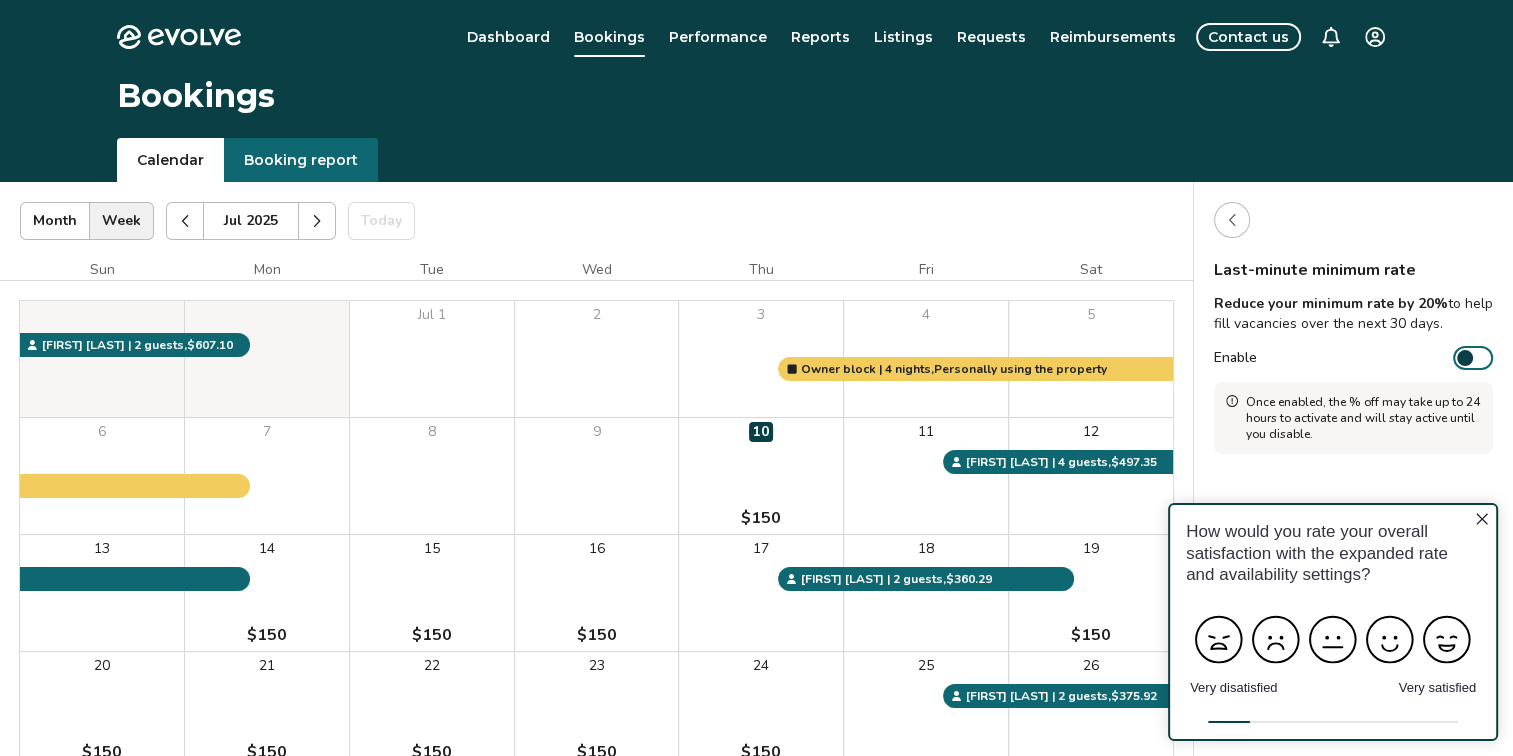 click on "Enable" at bounding box center [1473, 358] 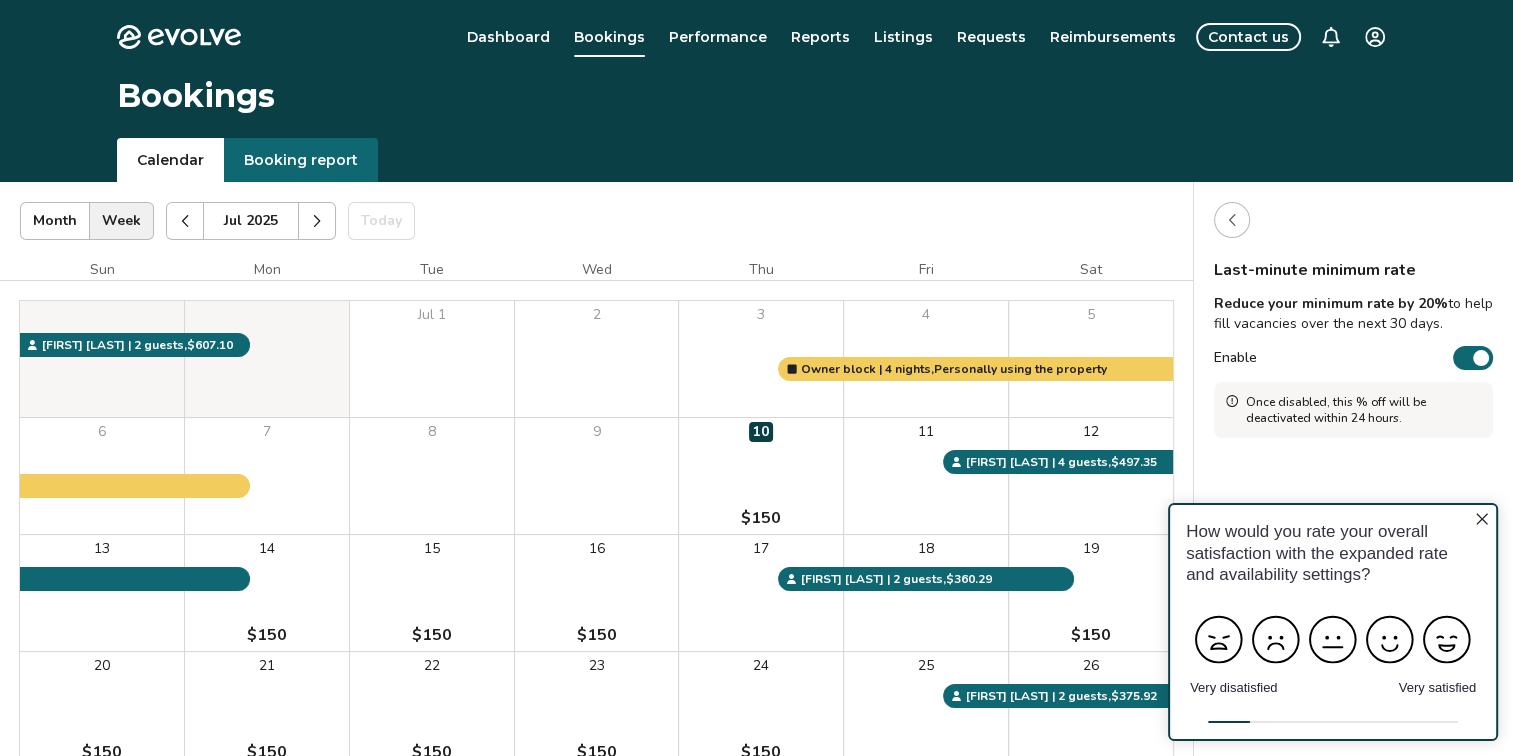 click on "Enable" at bounding box center (1473, 358) 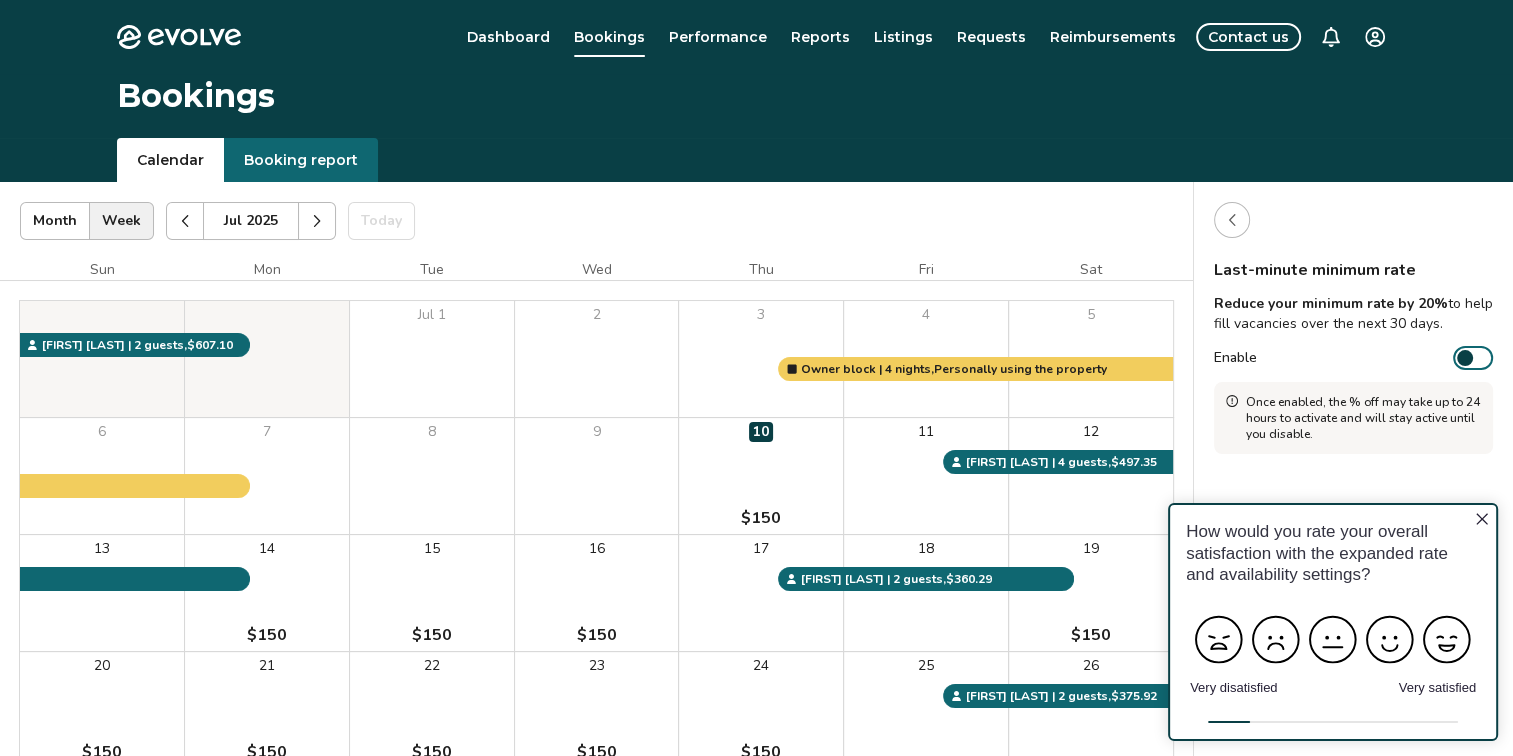 click 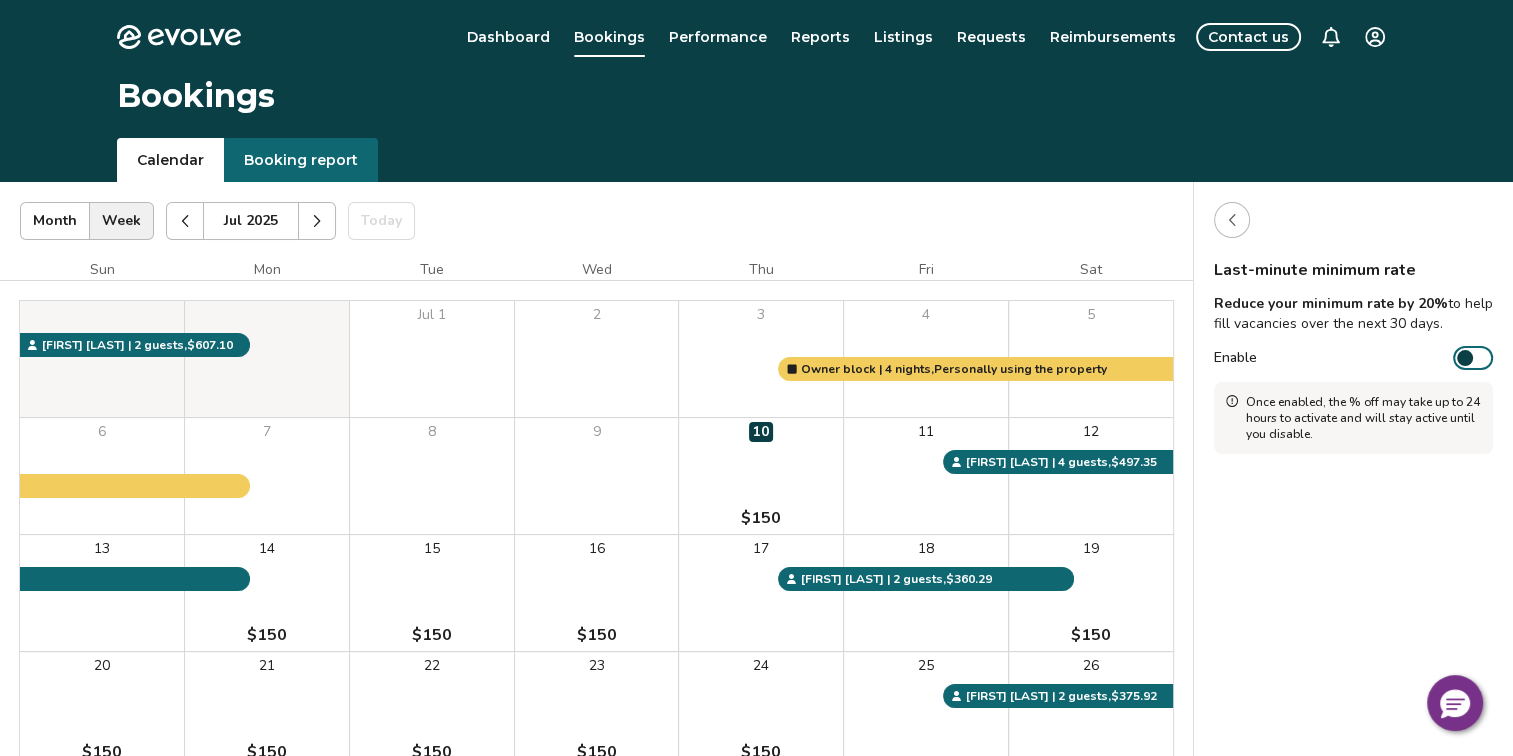 click at bounding box center (1232, 220) 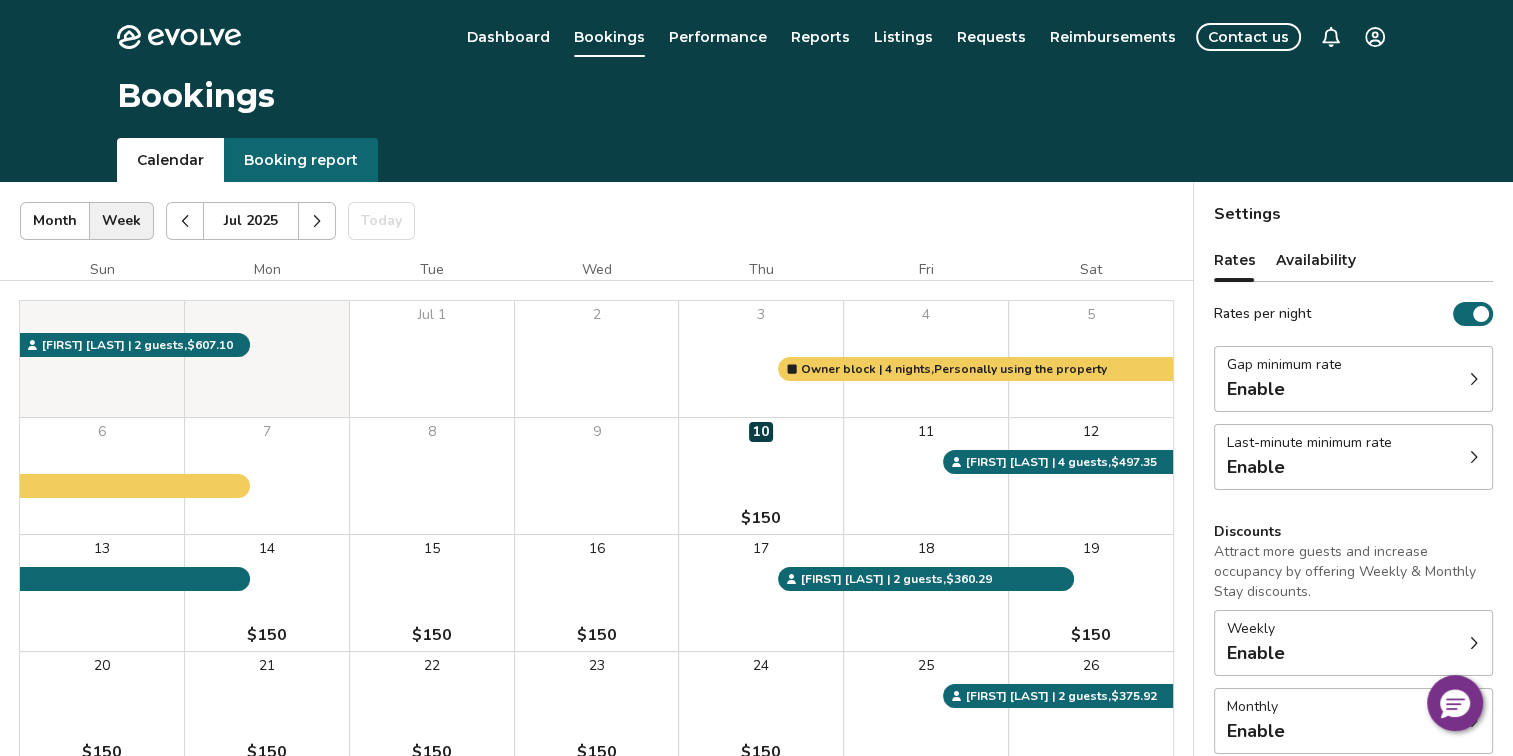 click on "Last-minute minimum rate Enable" at bounding box center [1353, 457] 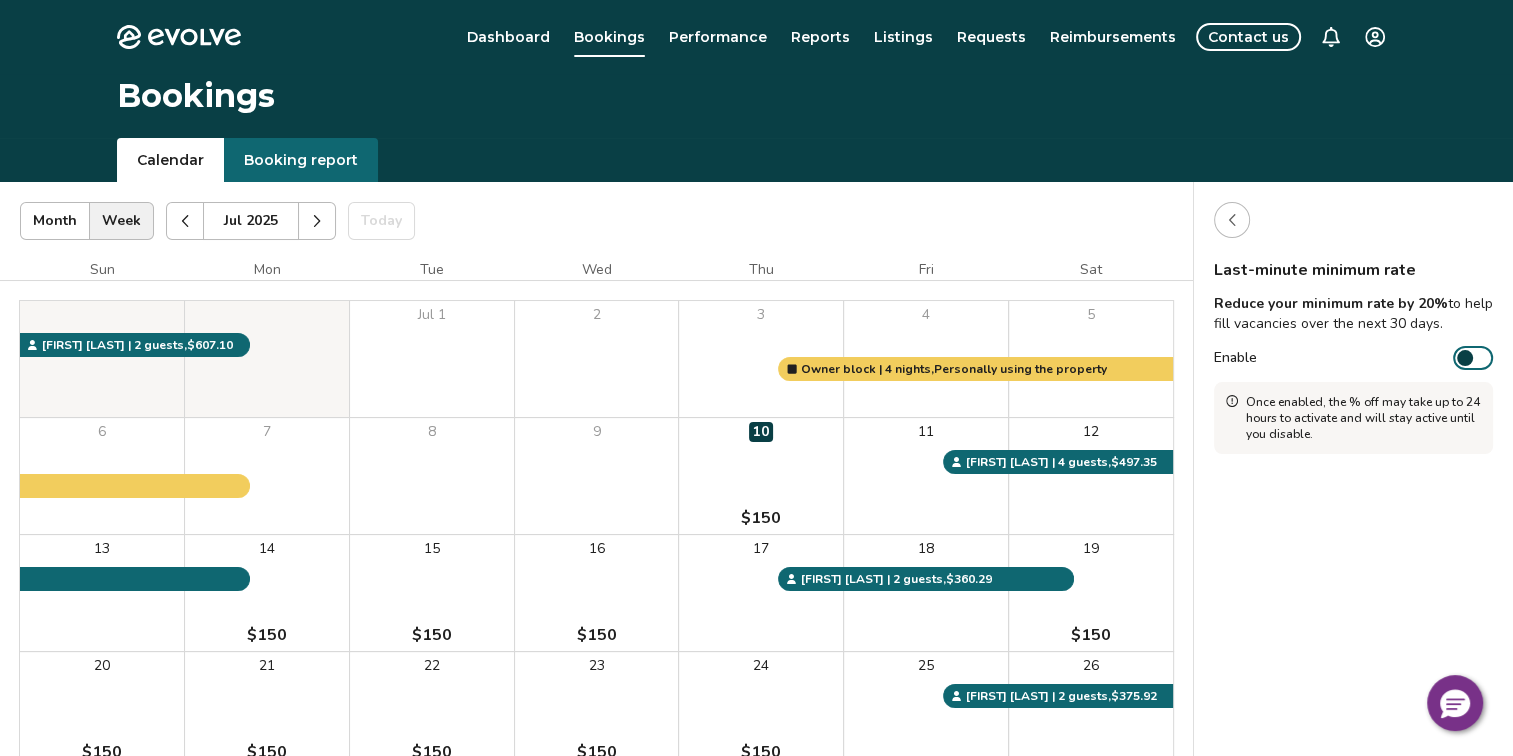 click at bounding box center [1465, 358] 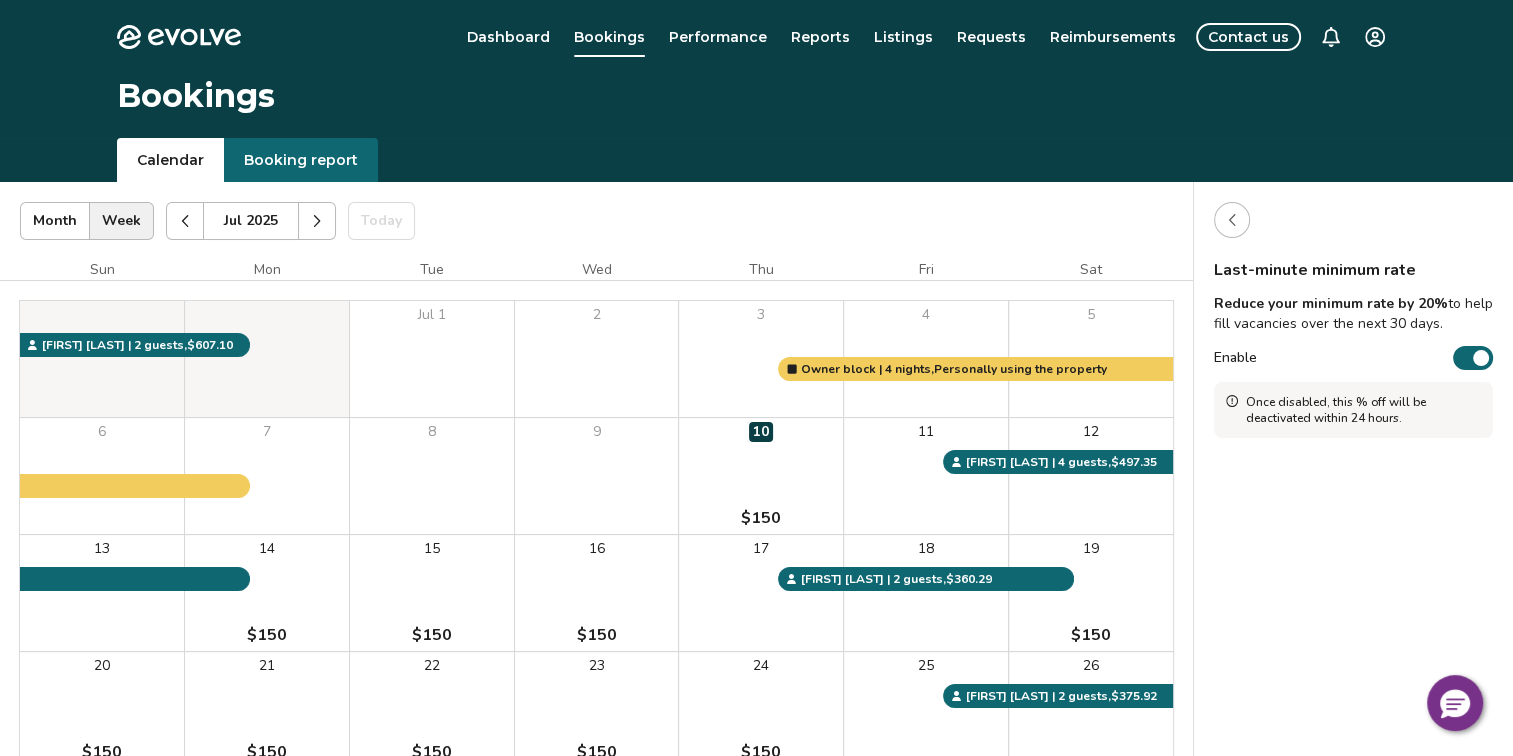 click 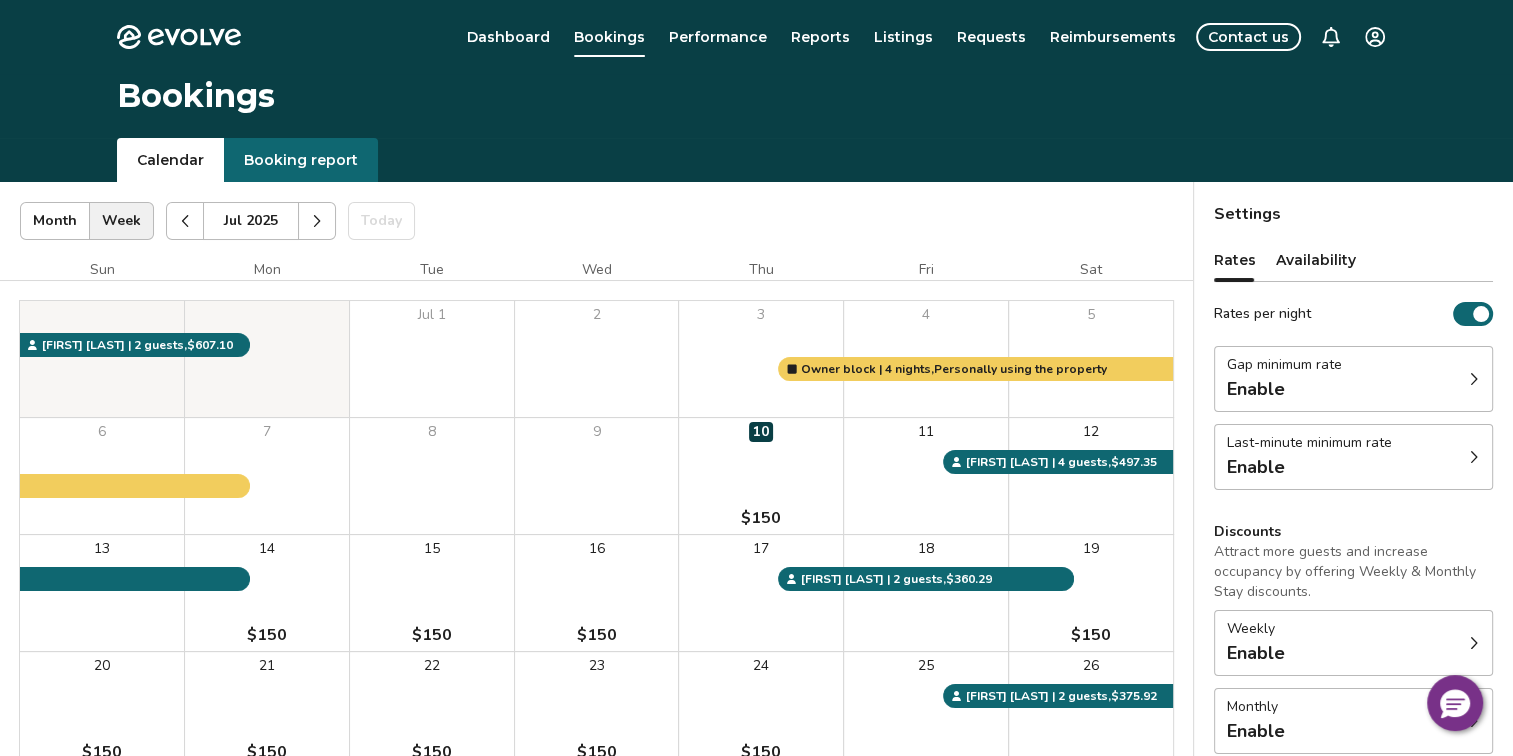 click on "Rates per night" at bounding box center [1473, 314] 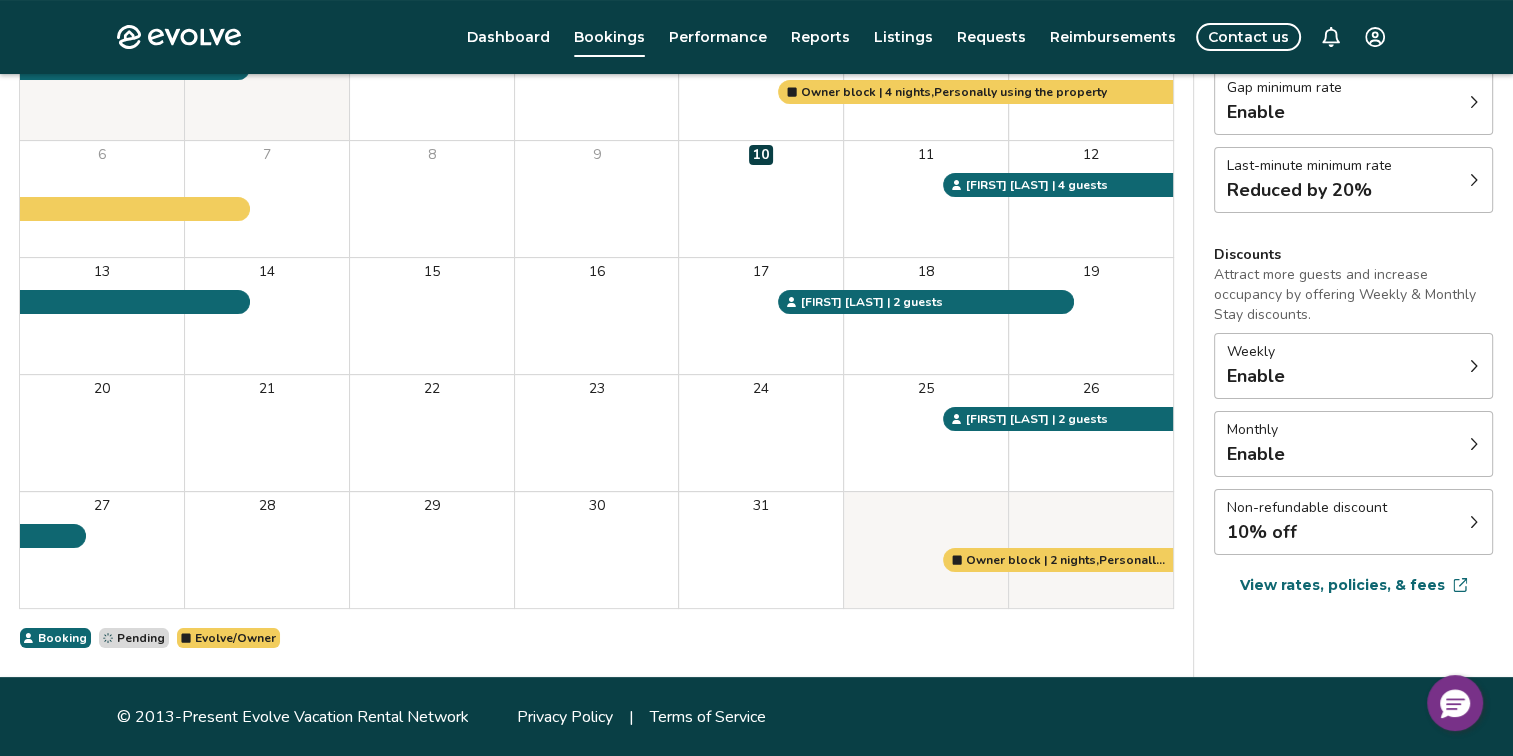 scroll, scrollTop: 278, scrollLeft: 0, axis: vertical 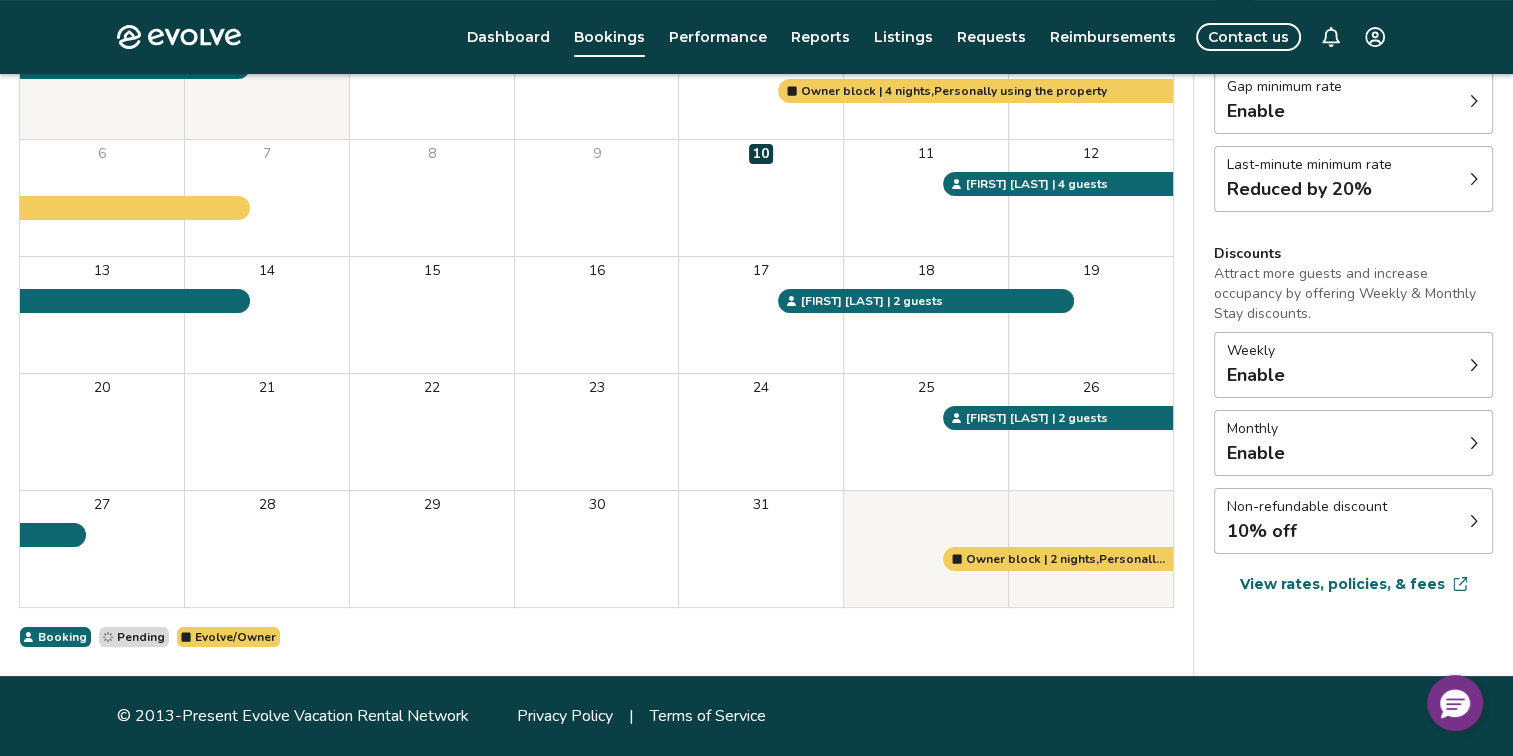 click on "Non-refundable discount 10% off" at bounding box center (1353, 521) 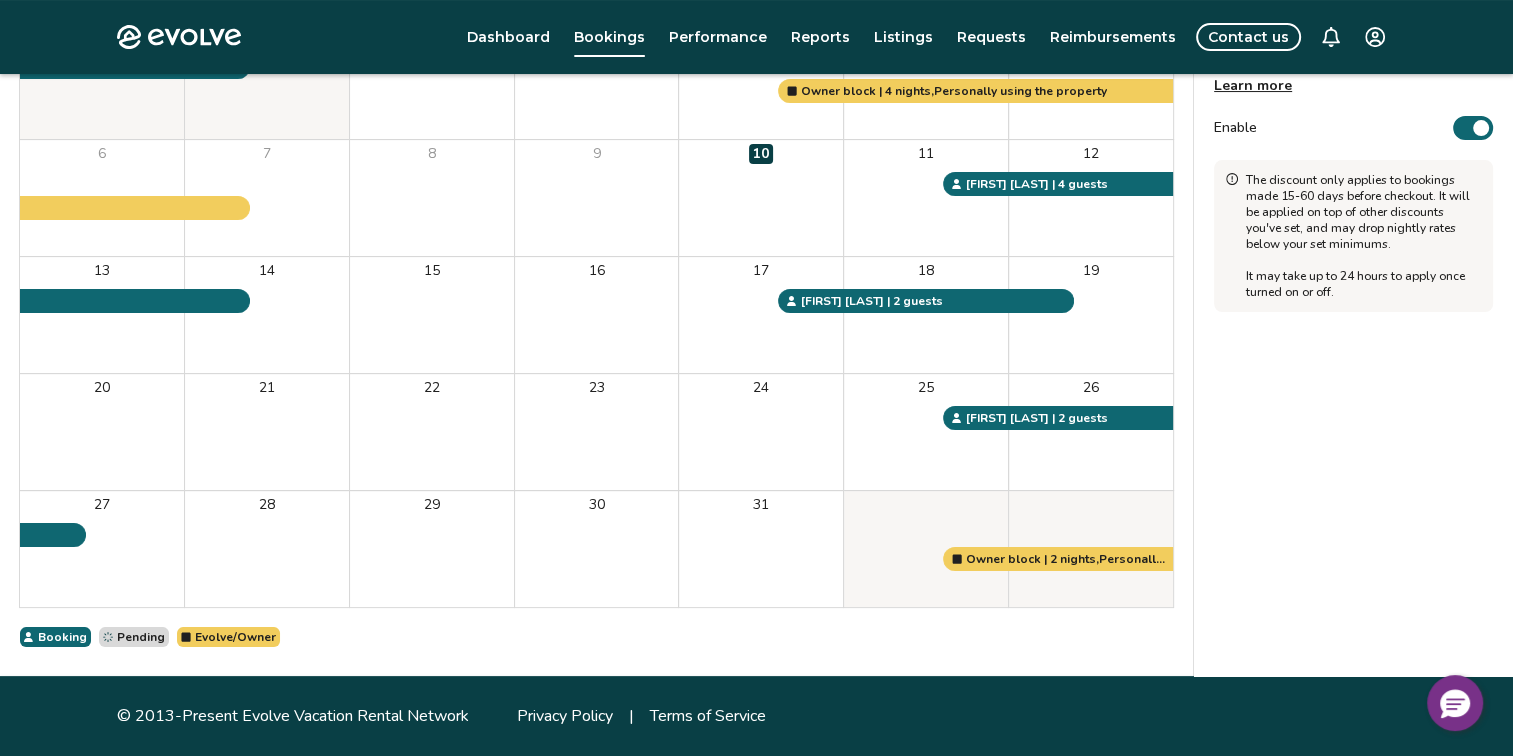 click at bounding box center (1481, 128) 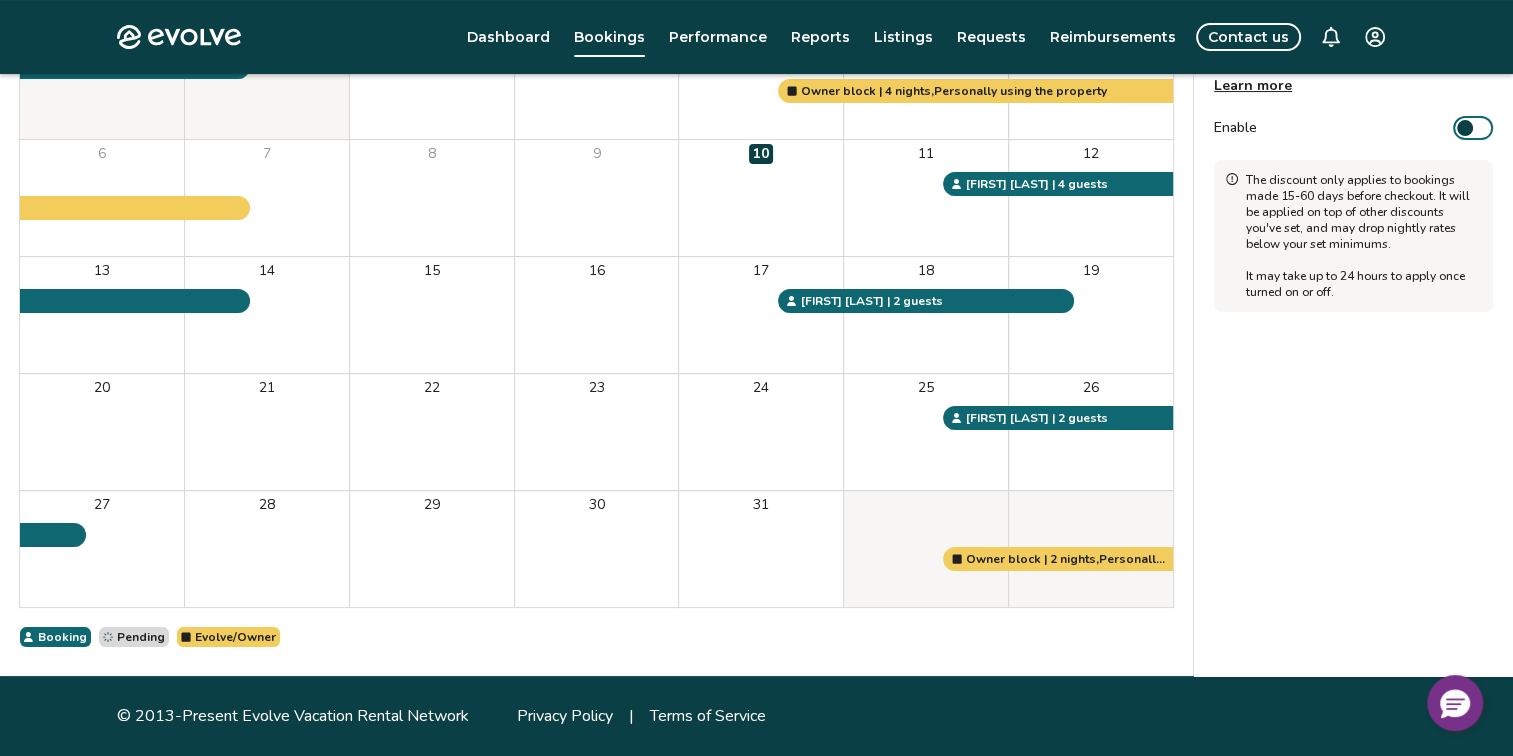 click at bounding box center (1465, 128) 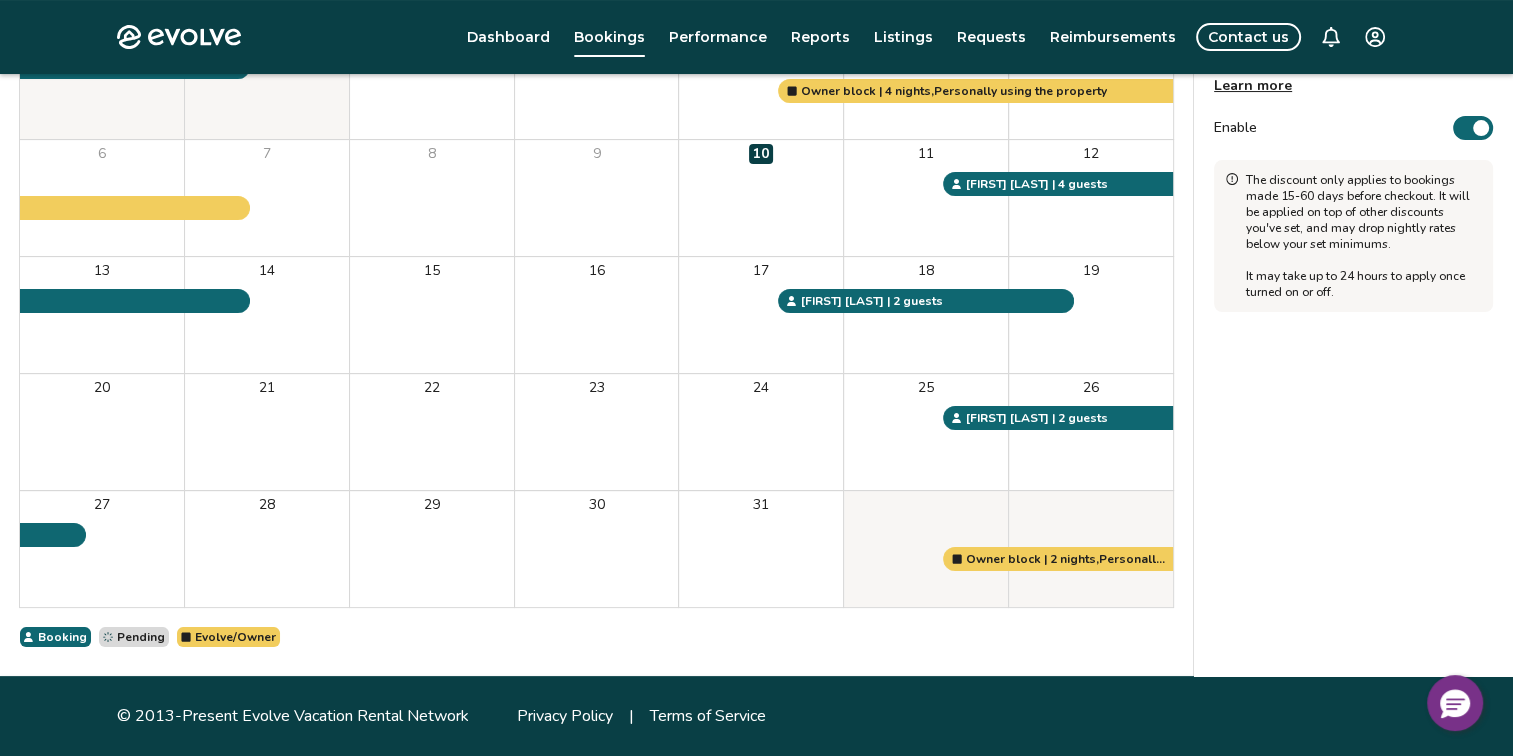click on "Non-refundable discount Offer Airbnb guests a  10% discount  for choosing a non-refundable trip. If they cancel, you'll keep the full booking amount.   Learn more Enable The discount only applies to bookings made 15-60 days before checkout. It will be applied on top of other discounts you've set, and may drop nightly rates below your set minimums. It may take up to 24 hours to apply once turned on or off." at bounding box center (1353, 290) 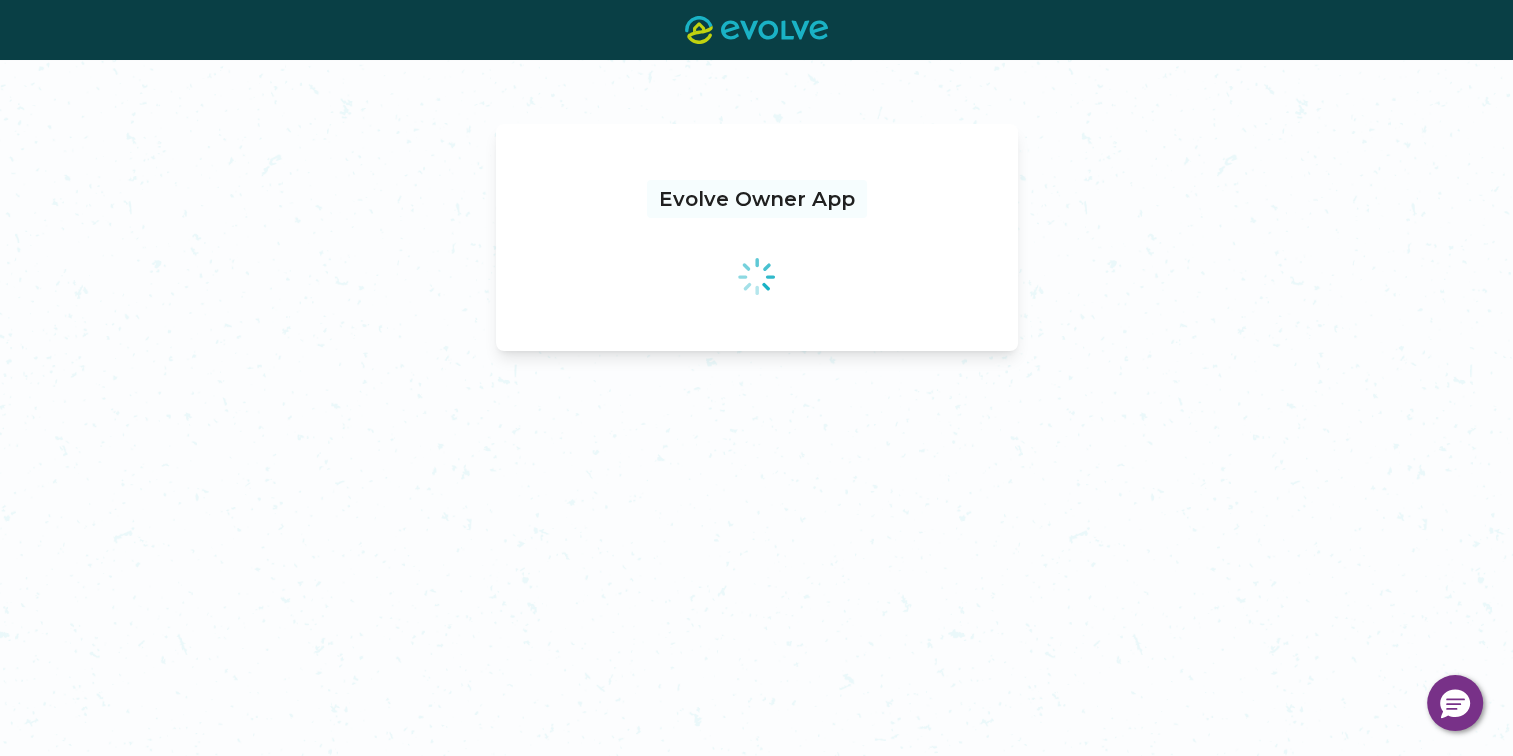 scroll, scrollTop: 0, scrollLeft: 0, axis: both 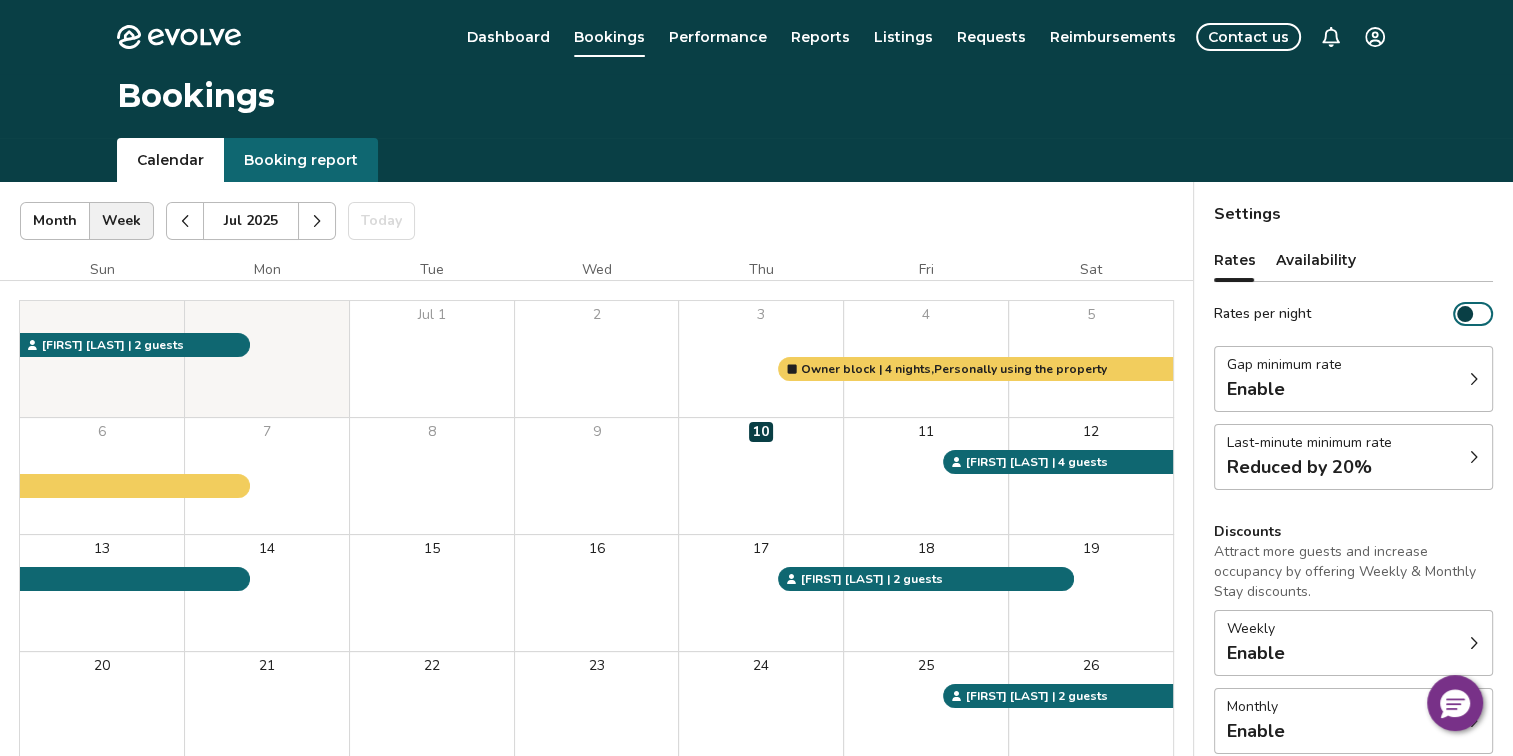 click on "Last-minute minimum rate Reduced by 20%" at bounding box center [1353, 457] 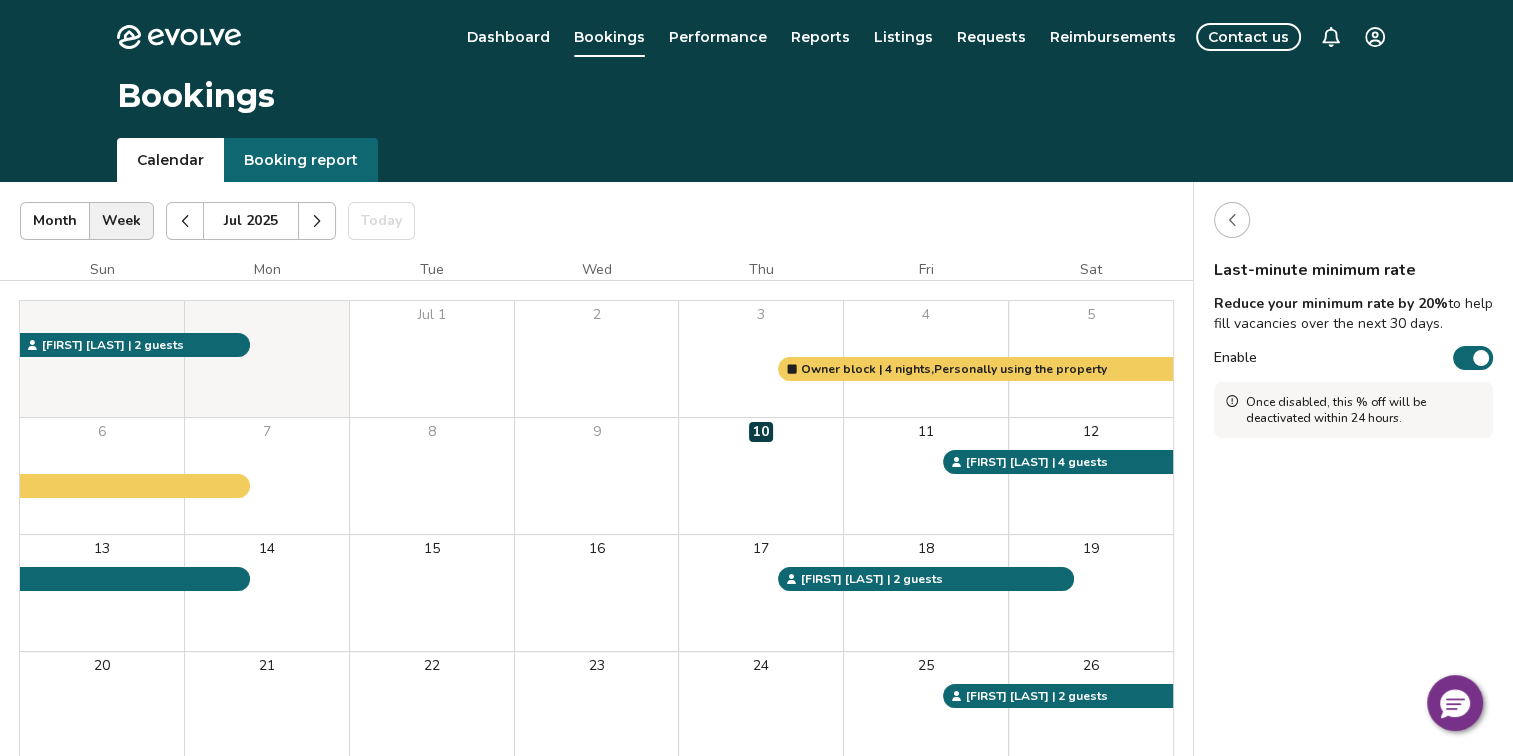 click at bounding box center [1481, 358] 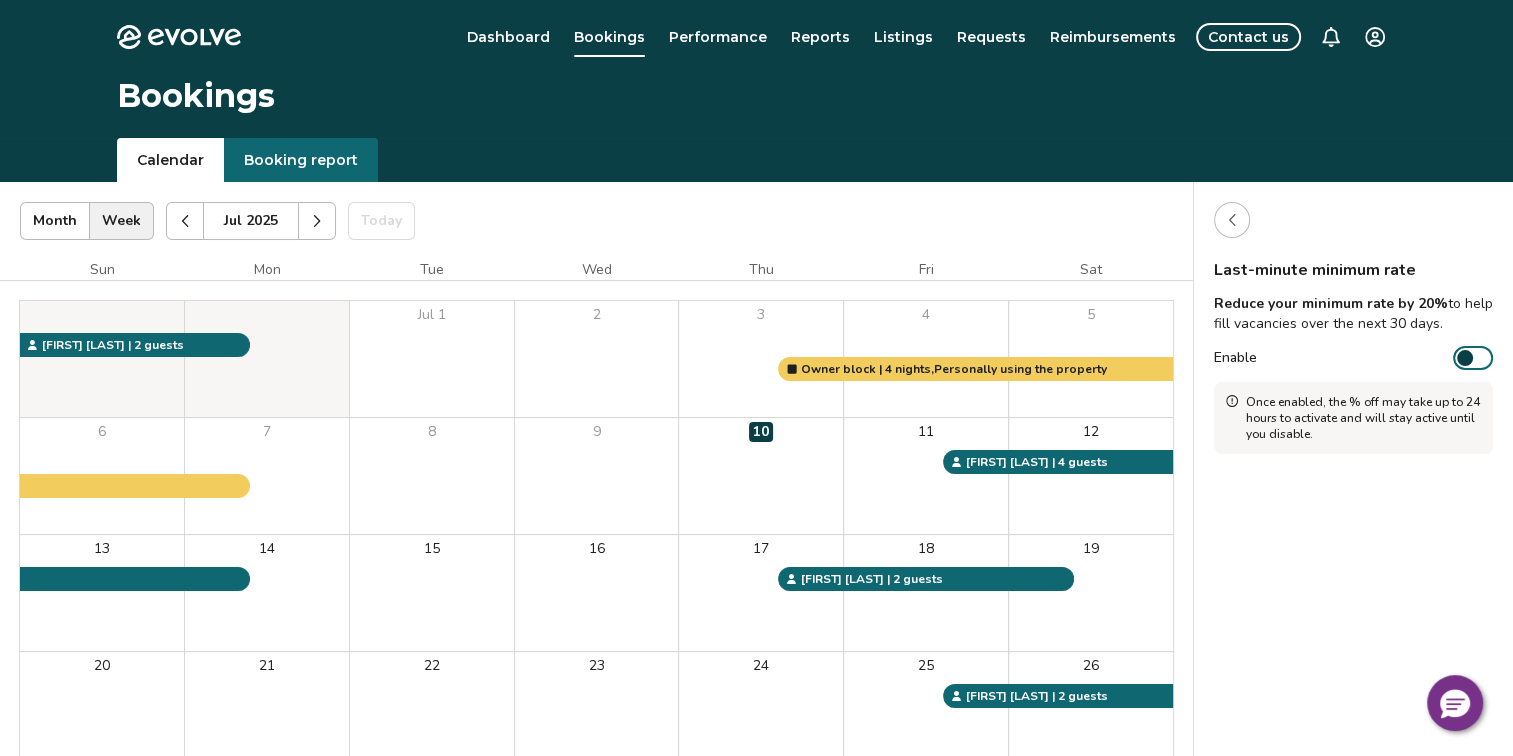 click at bounding box center (1232, 220) 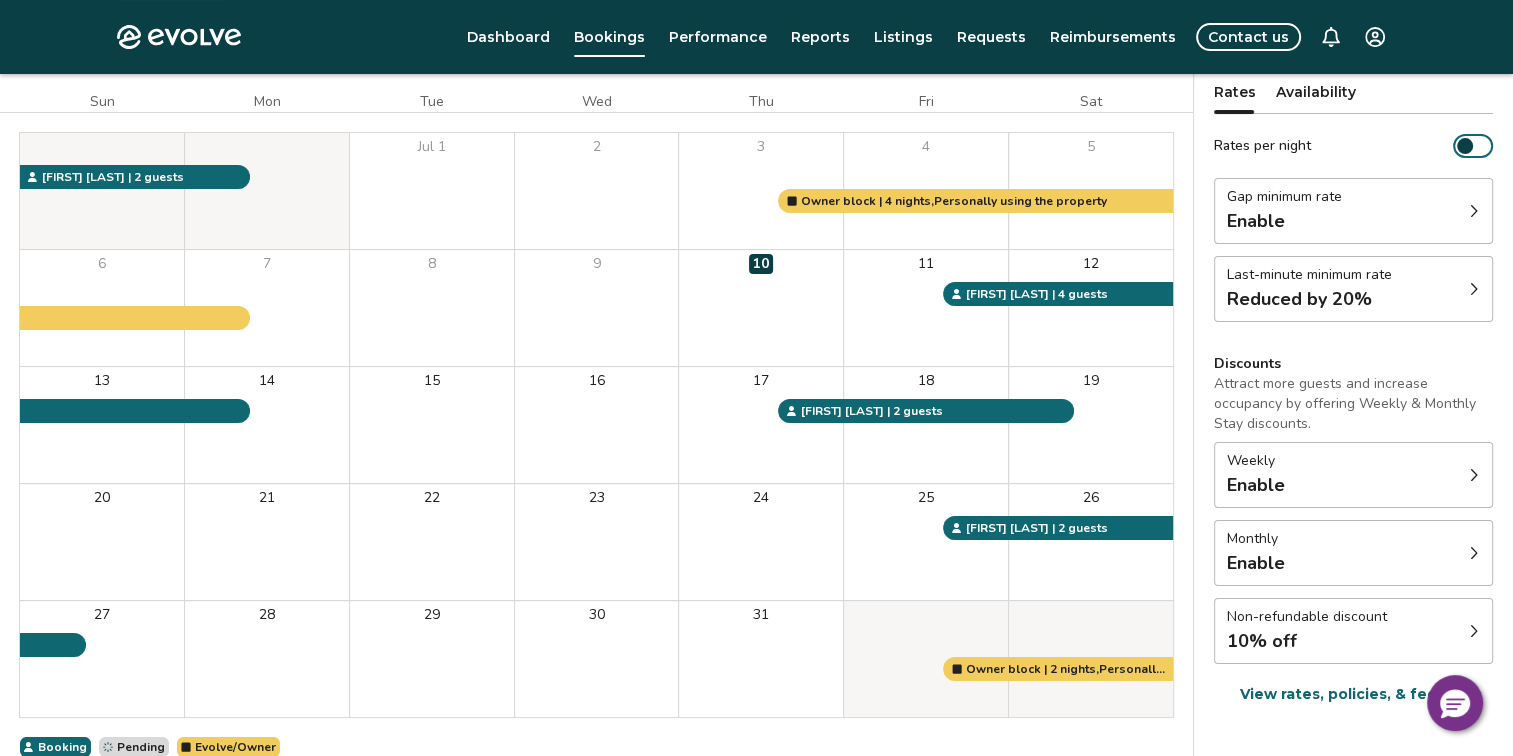 scroll, scrollTop: 169, scrollLeft: 0, axis: vertical 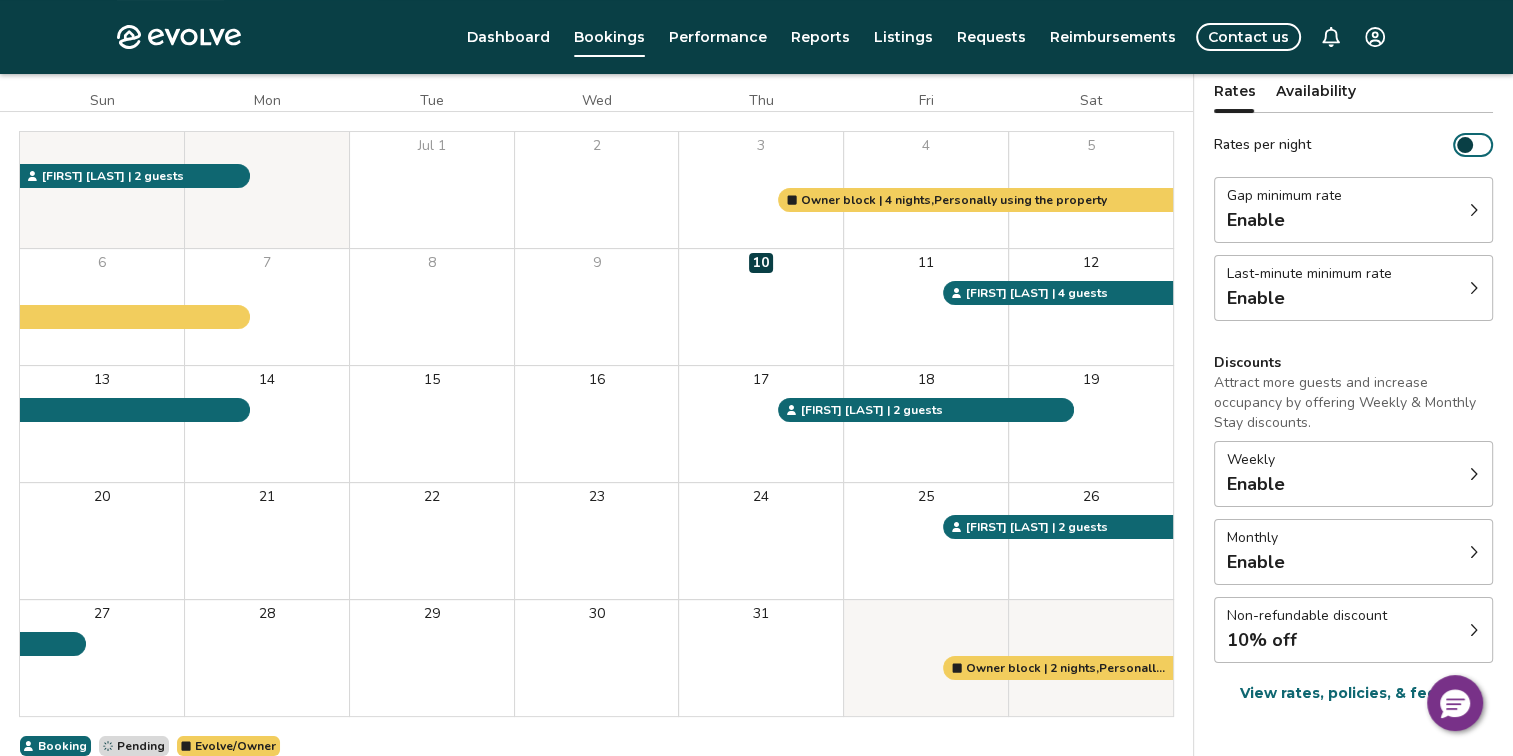 click at bounding box center (1474, 552) 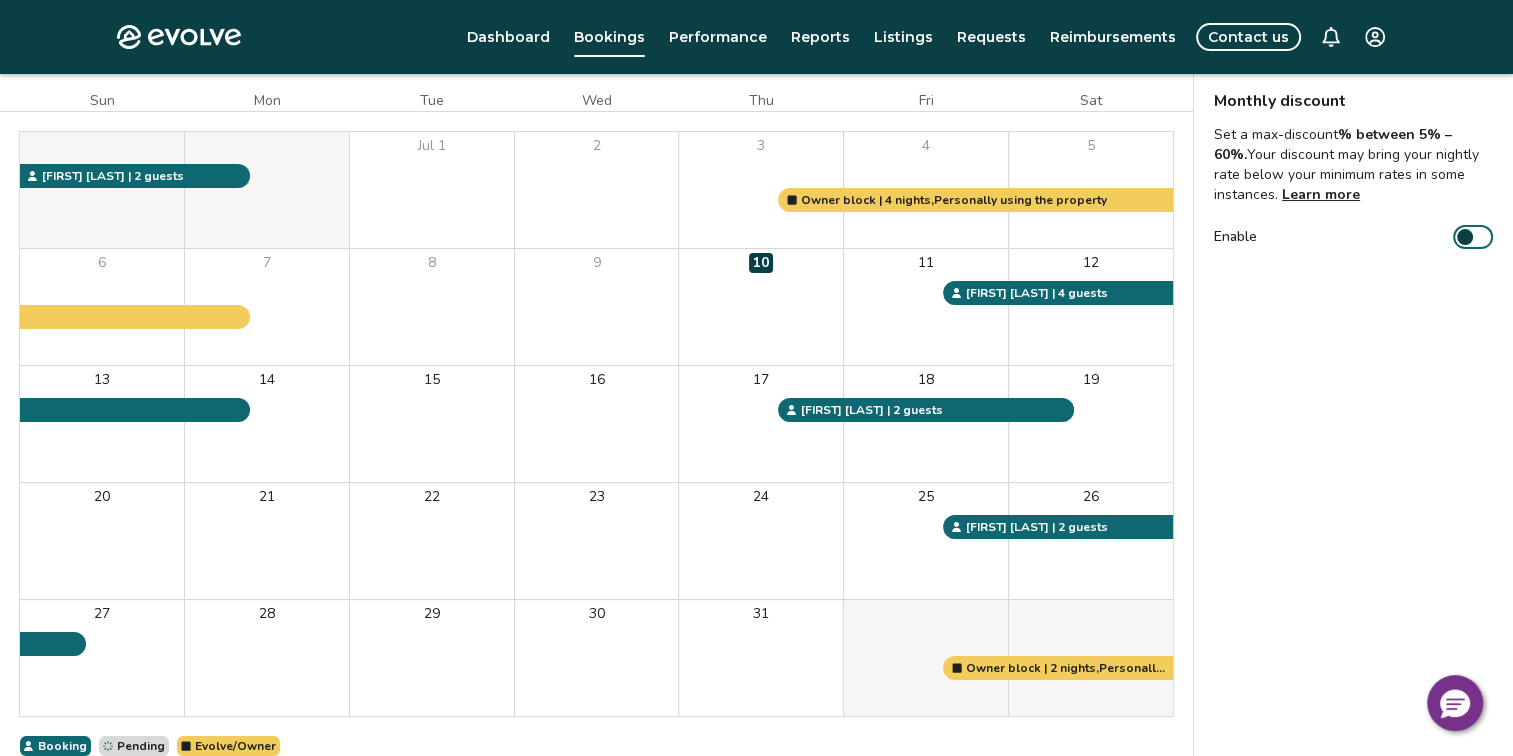 click at bounding box center [1465, 237] 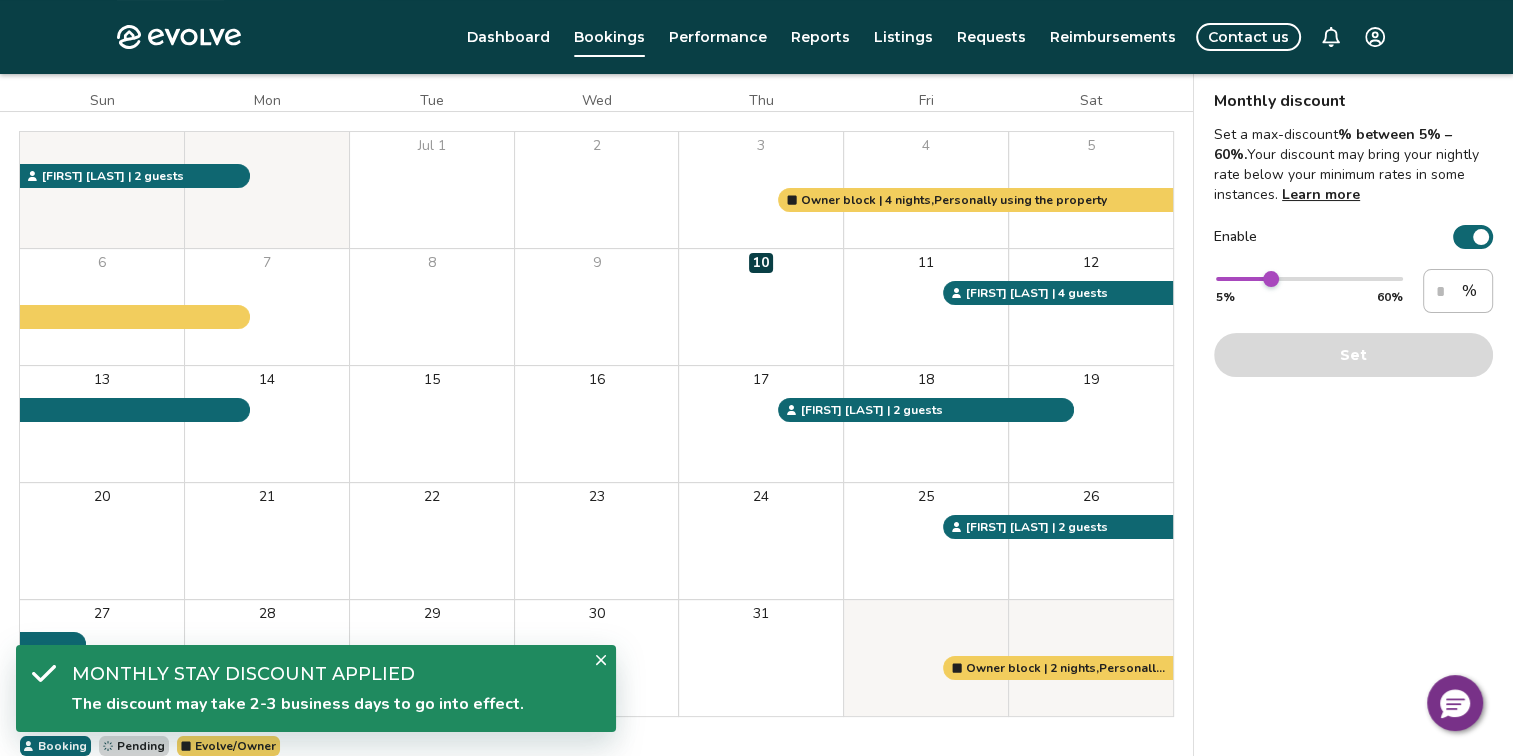 click on "Enable" at bounding box center [1473, 237] 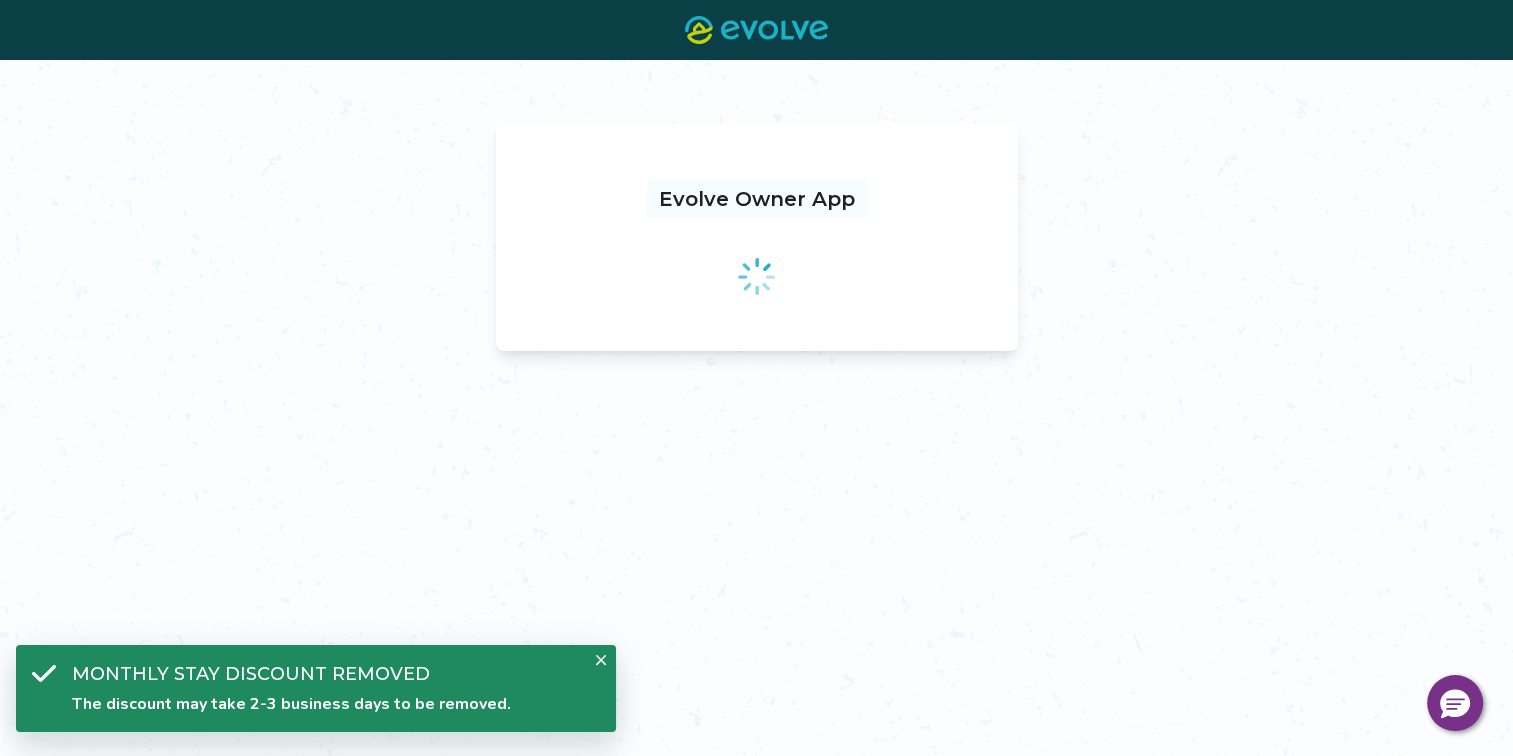 scroll, scrollTop: 0, scrollLeft: 0, axis: both 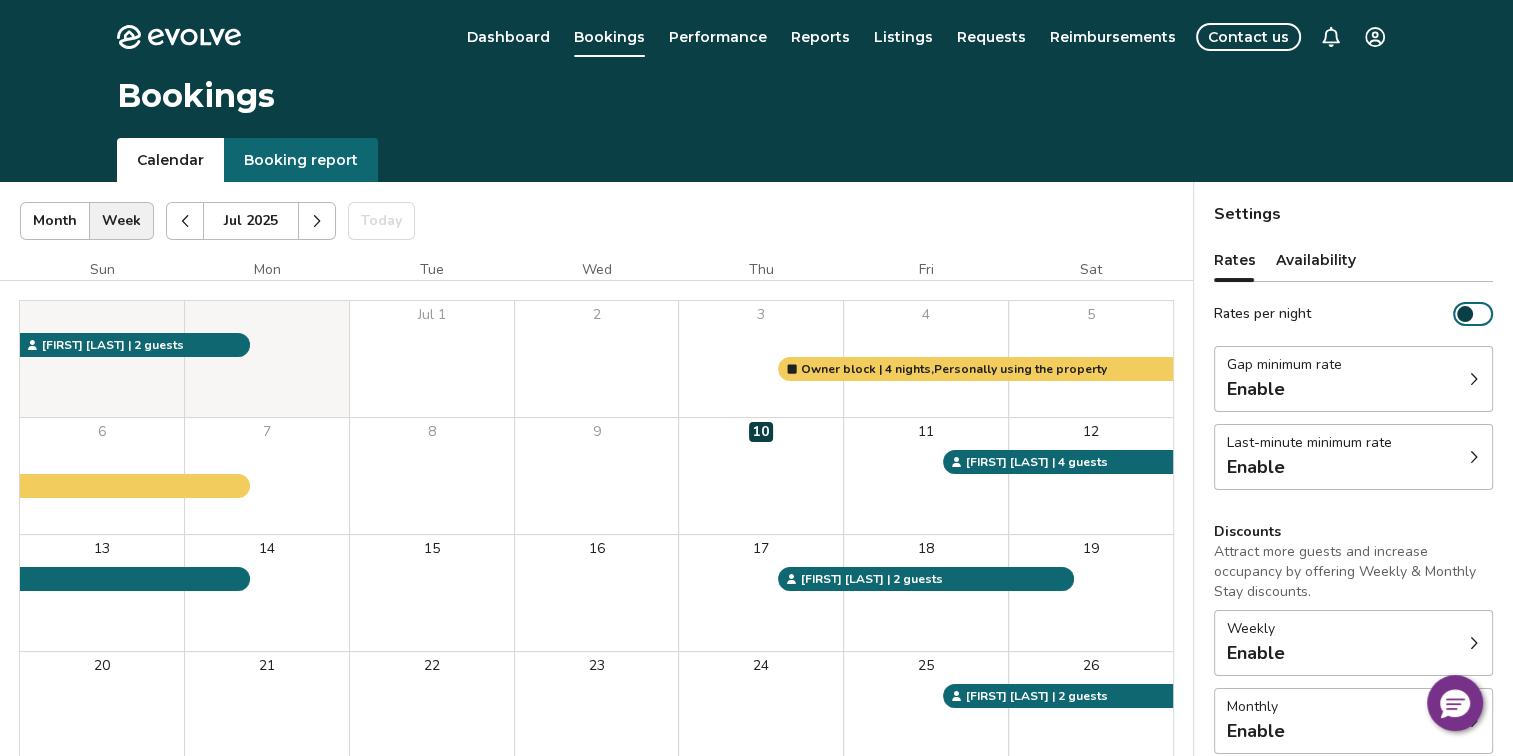 click 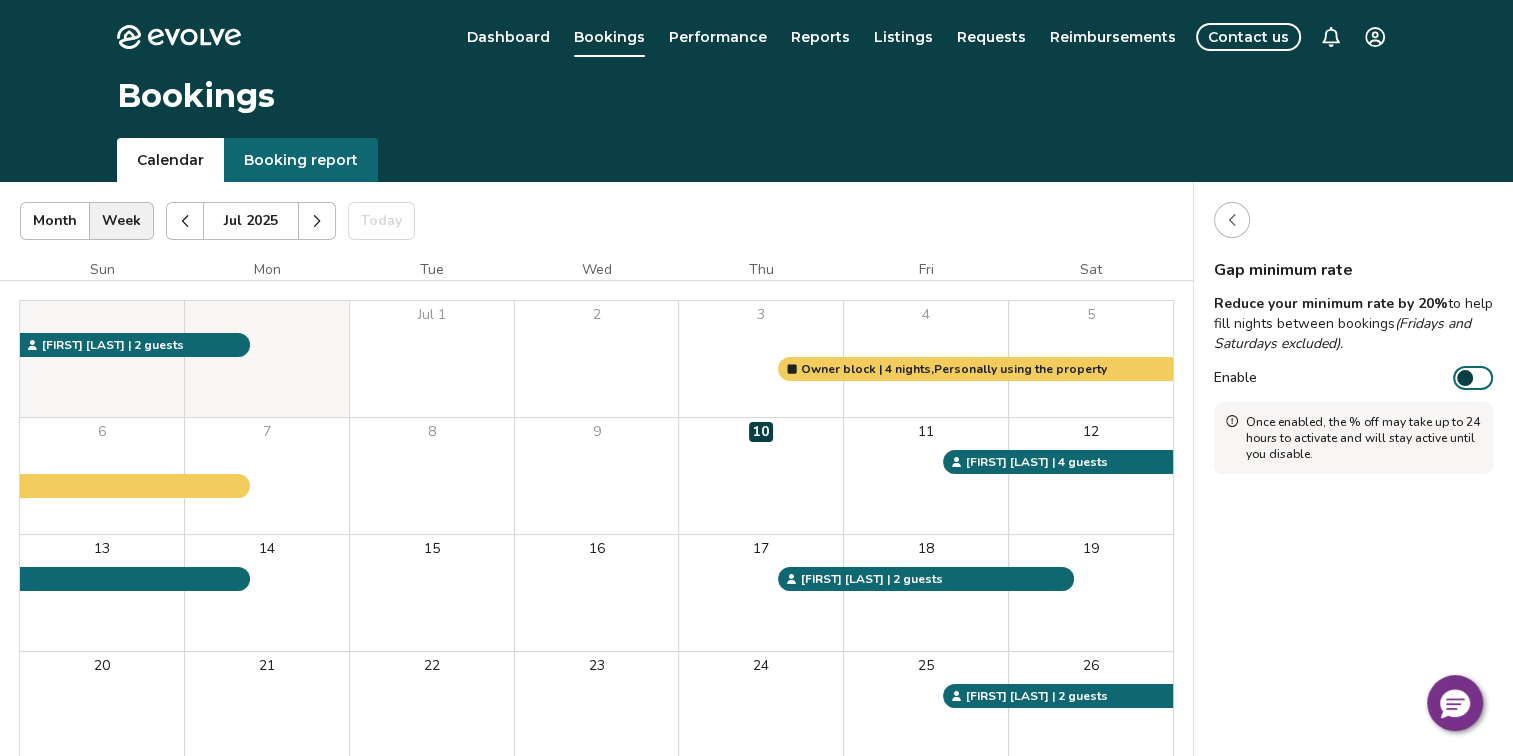 click at bounding box center [1232, 220] 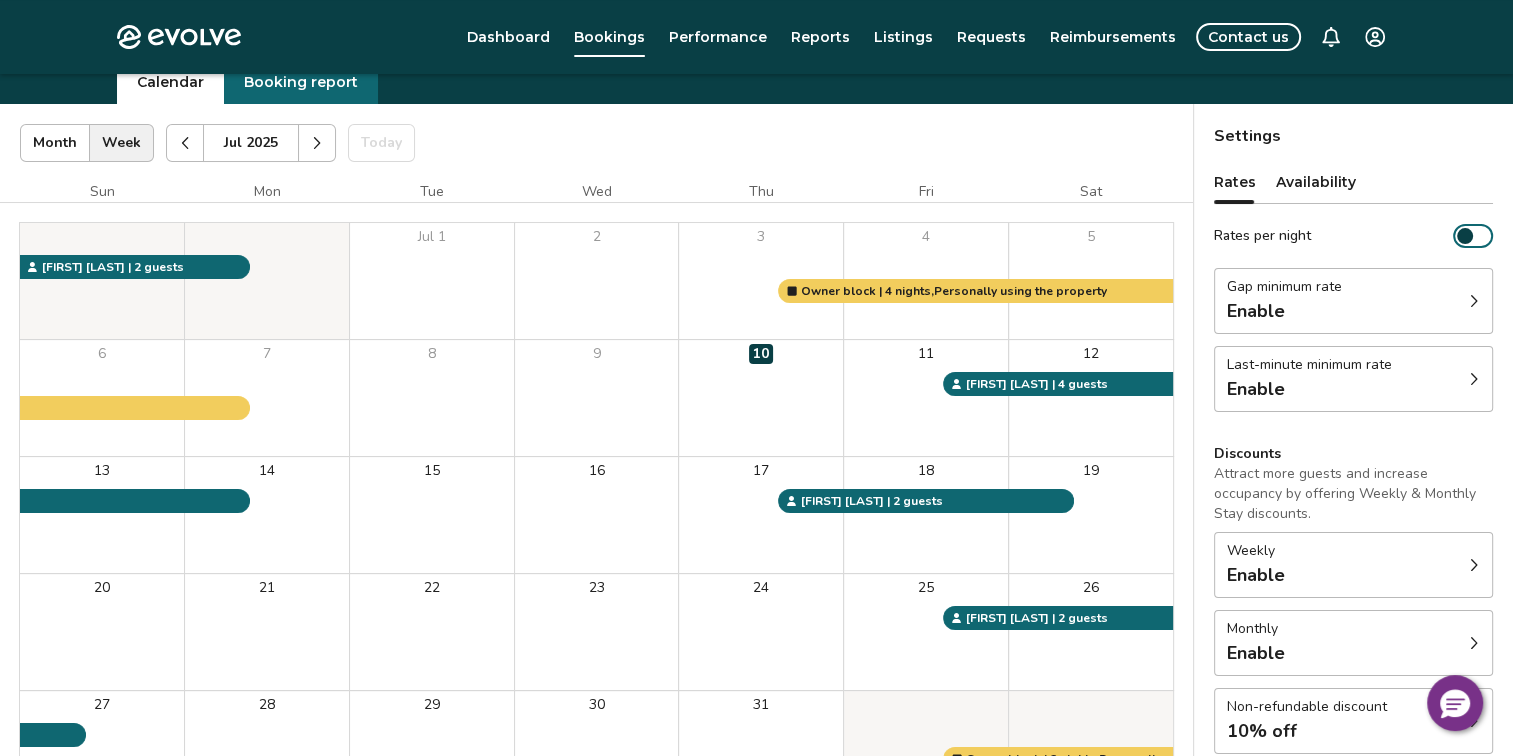 scroll, scrollTop: 112, scrollLeft: 0, axis: vertical 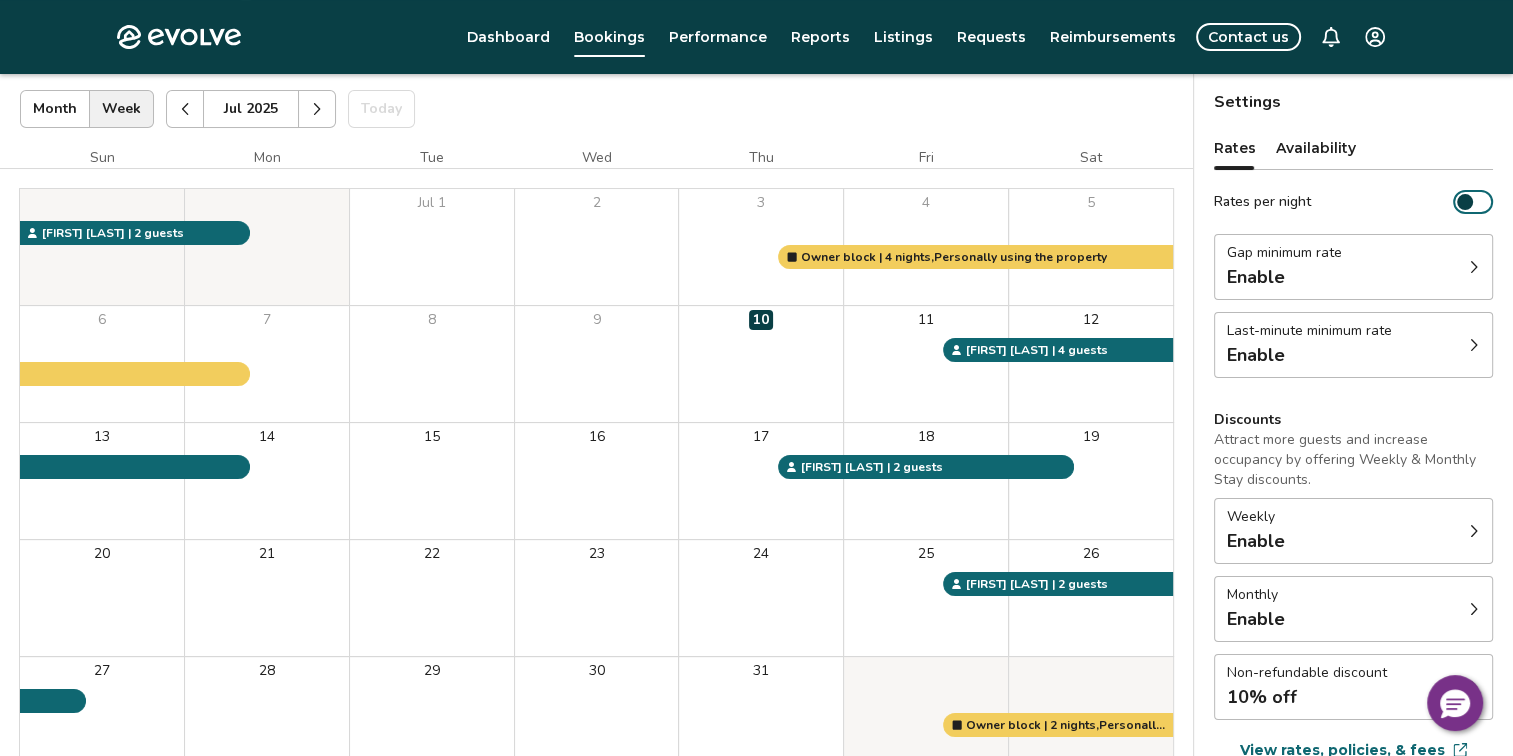 click at bounding box center (1474, 531) 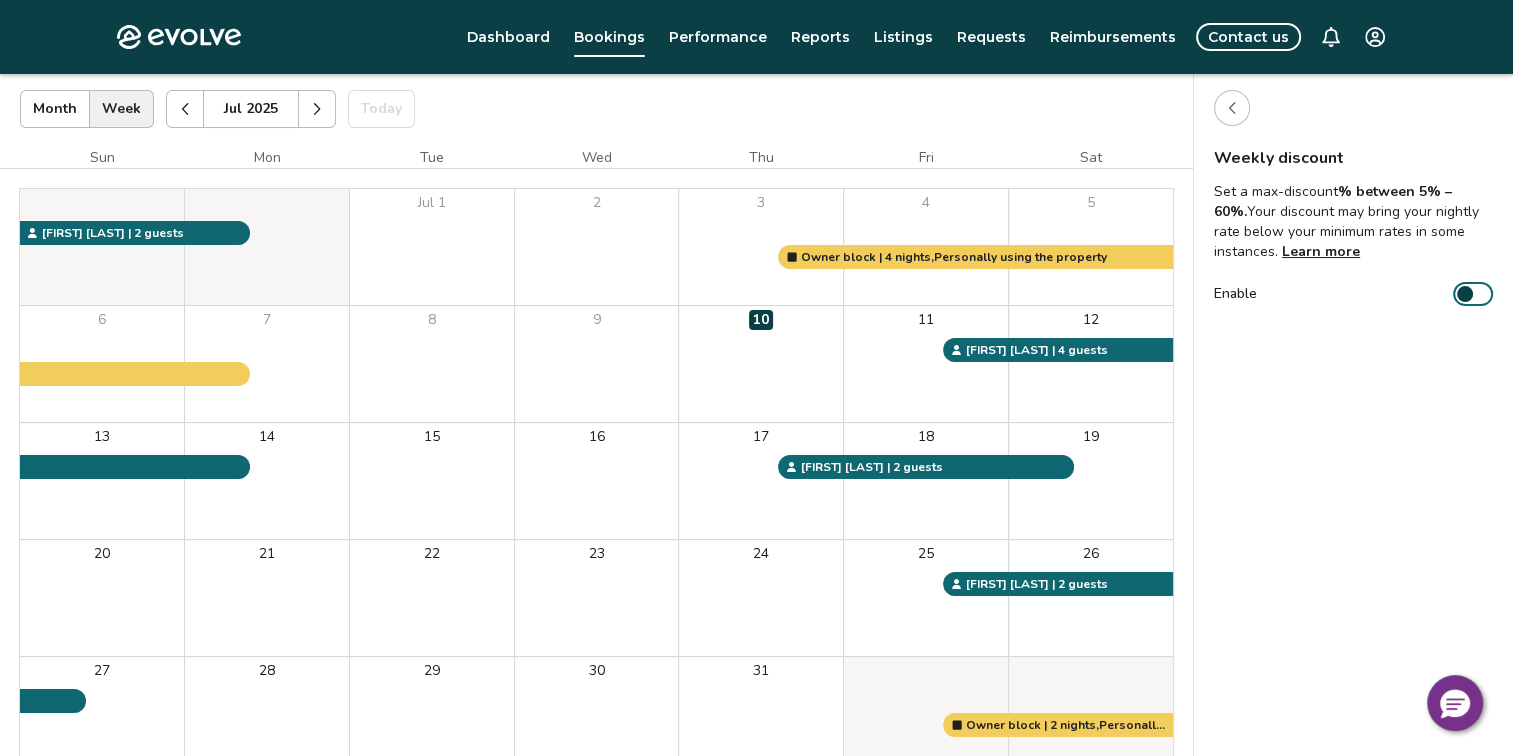 click on "Enable" at bounding box center (1473, 294) 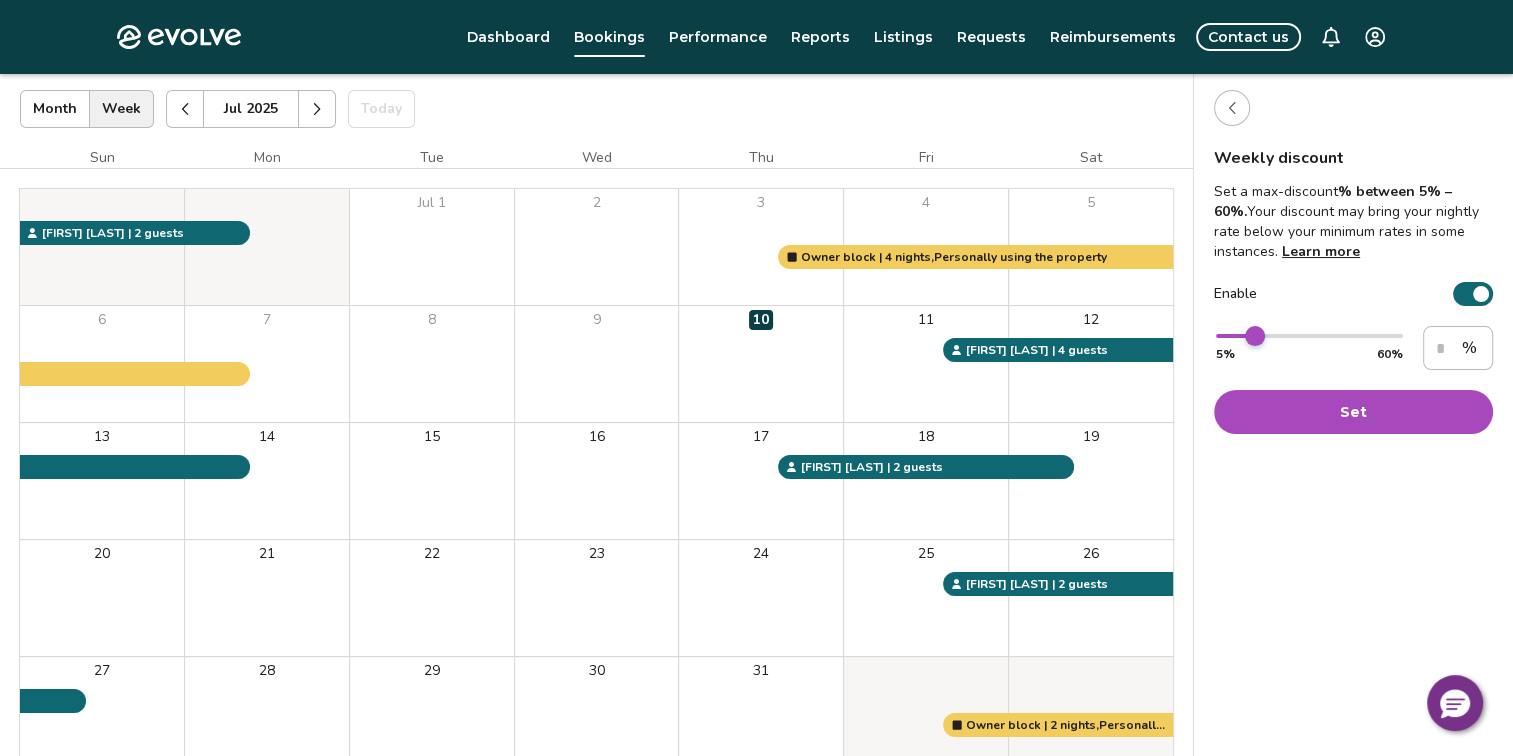 click at bounding box center (1255, 336) 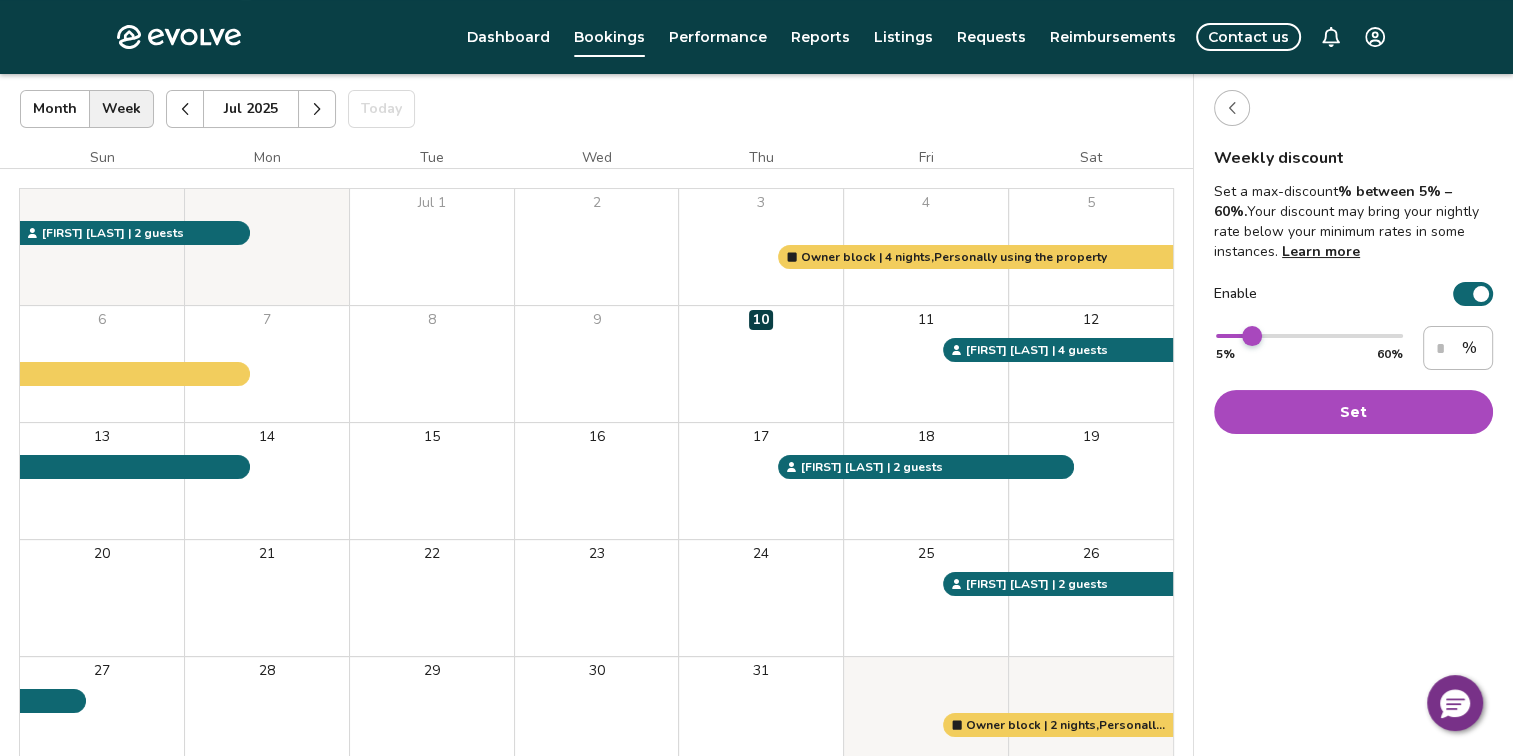 type on "**" 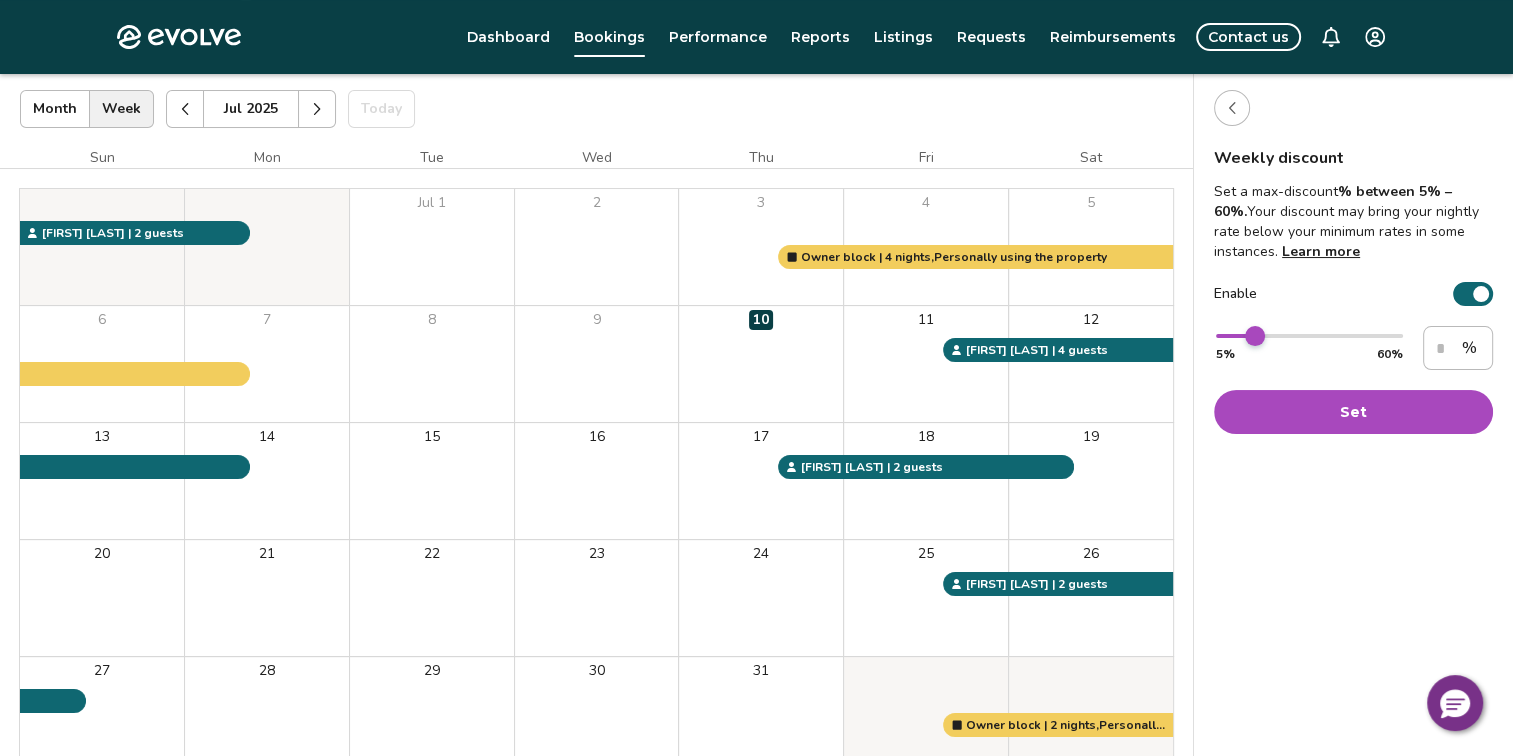 click at bounding box center (1255, 336) 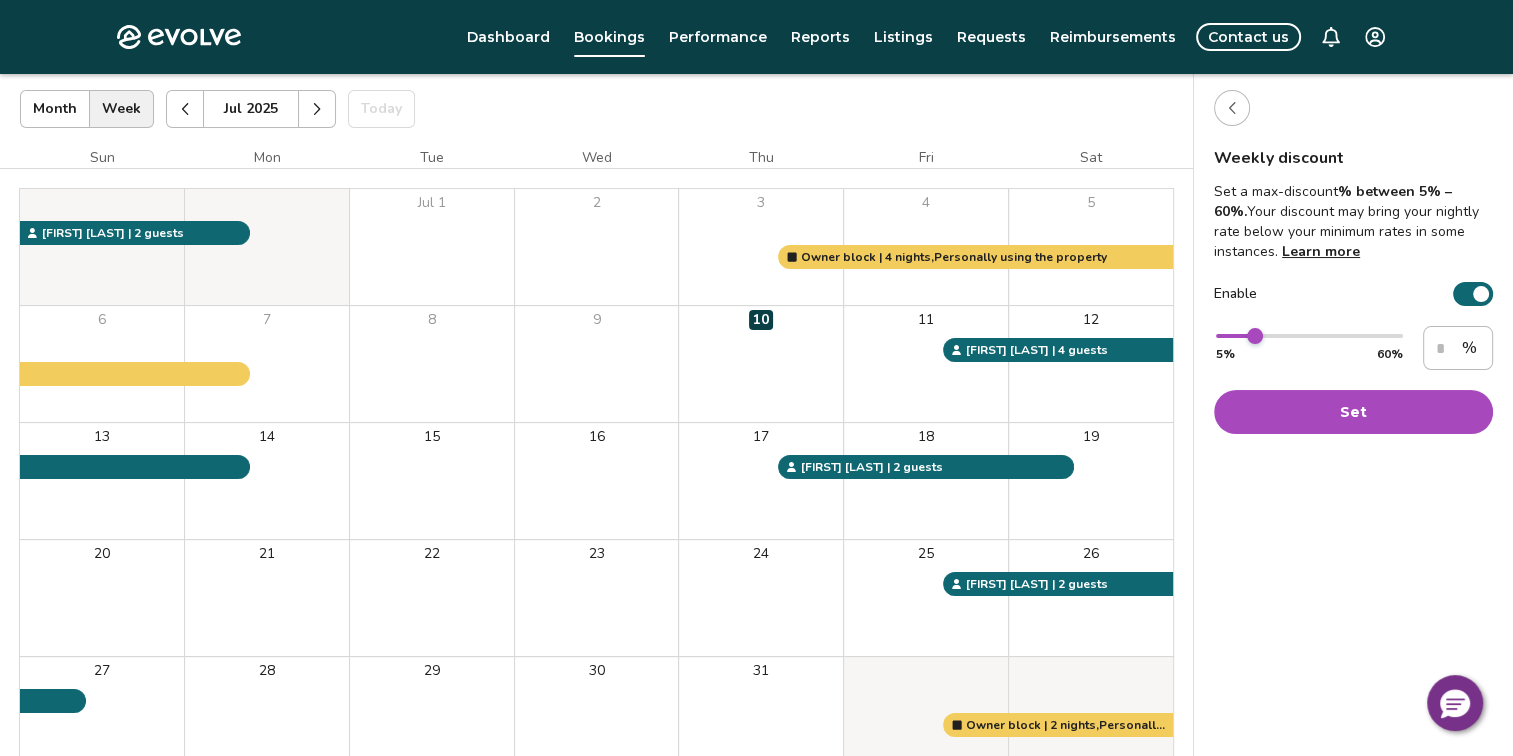 click on "Set" at bounding box center [1353, 412] 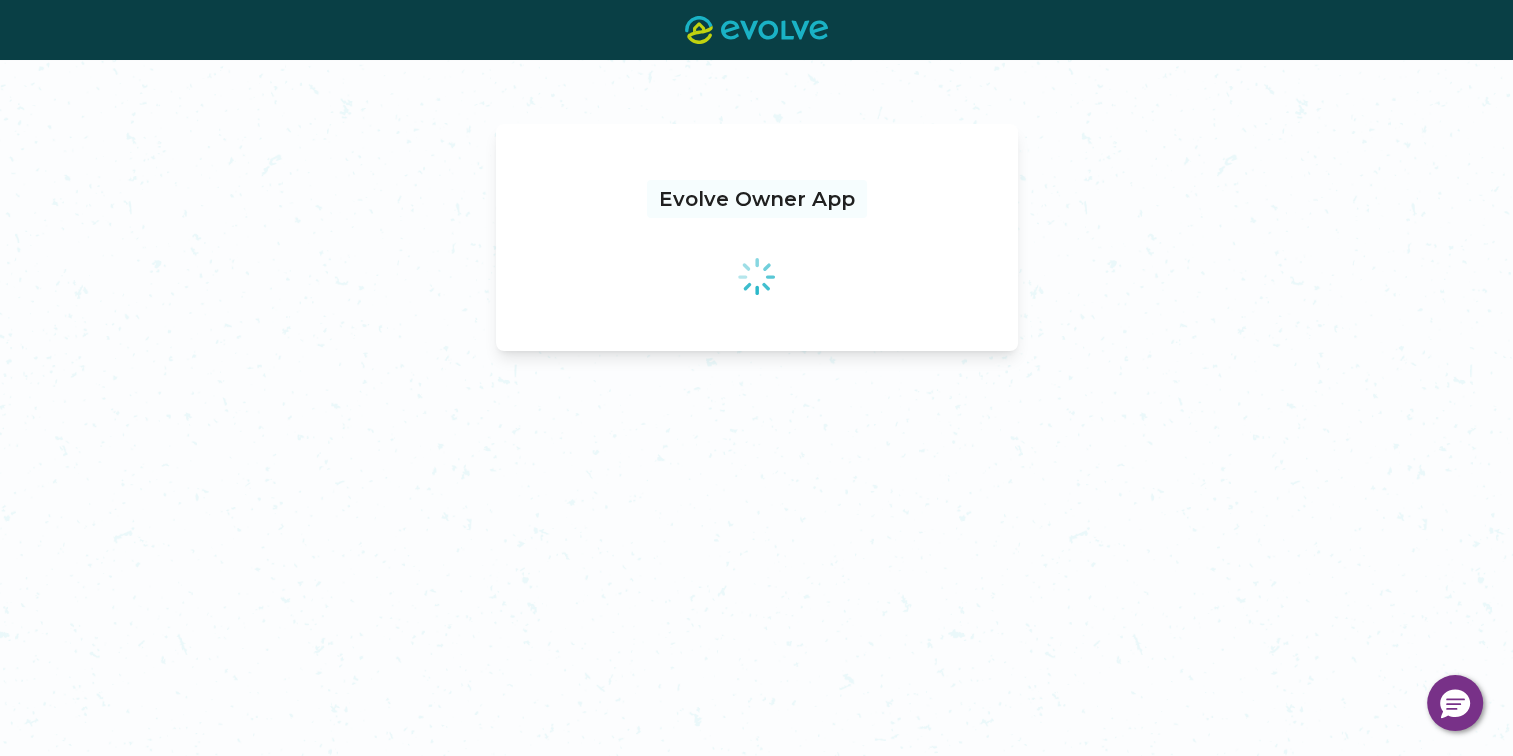 scroll, scrollTop: 0, scrollLeft: 0, axis: both 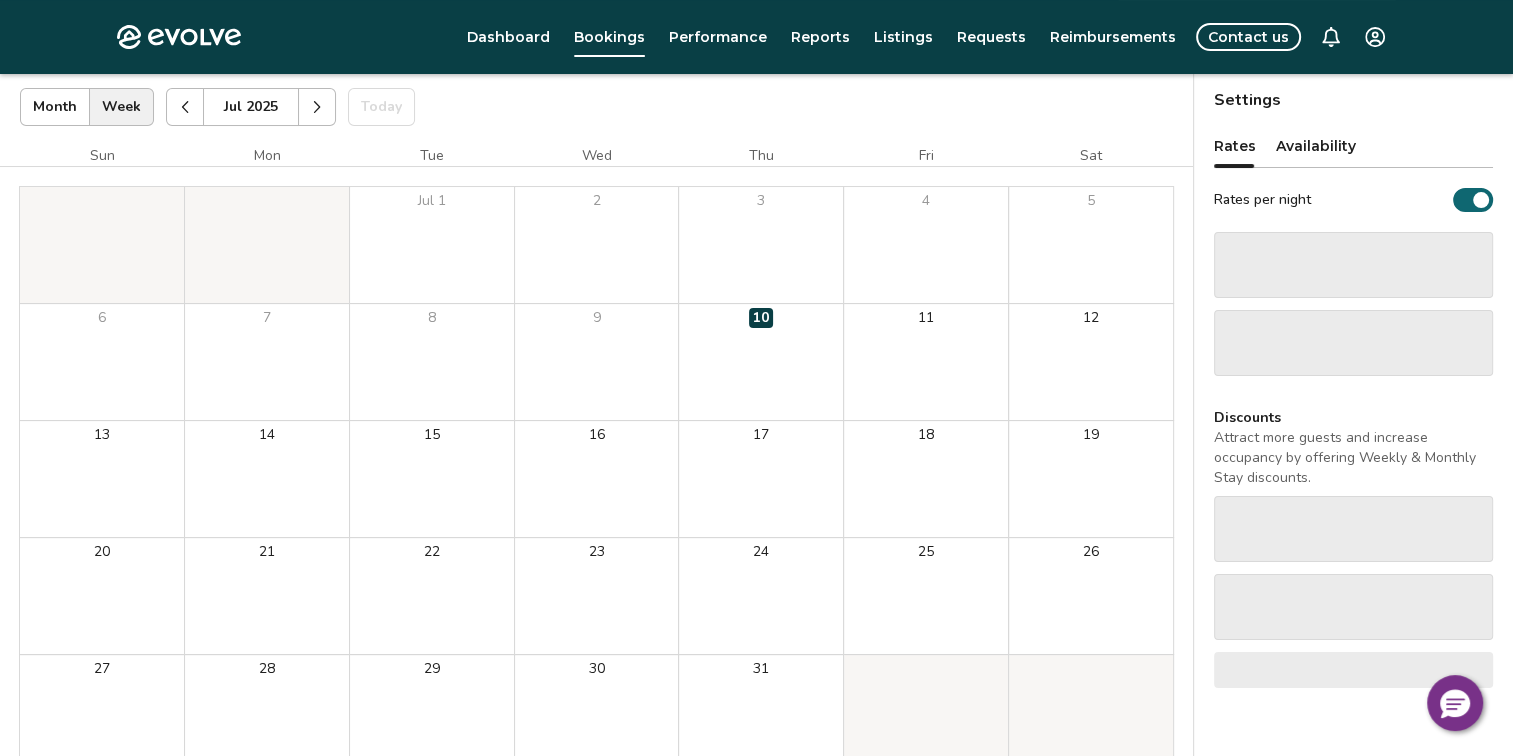 click at bounding box center (1481, 200) 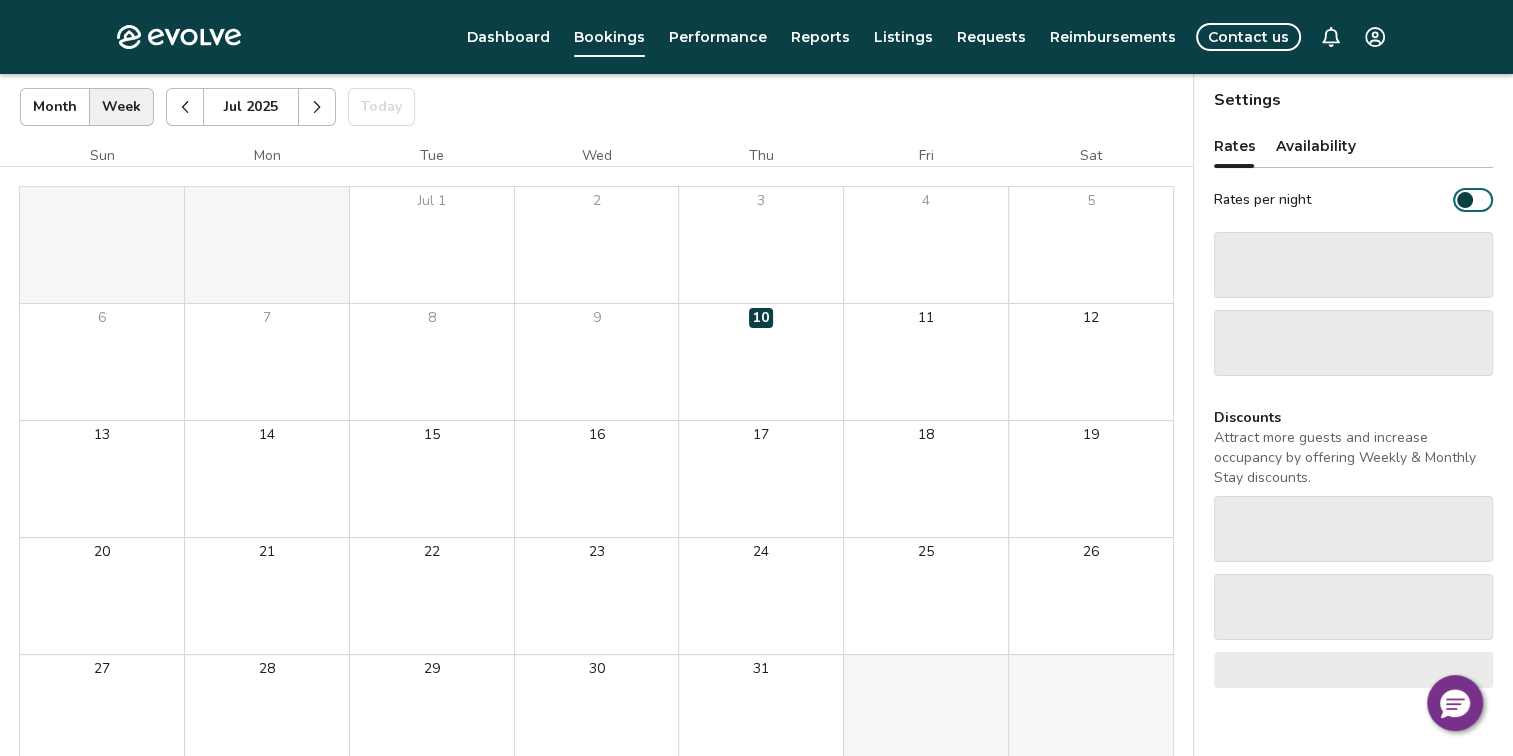 click on "‌" at bounding box center (1353, 265) 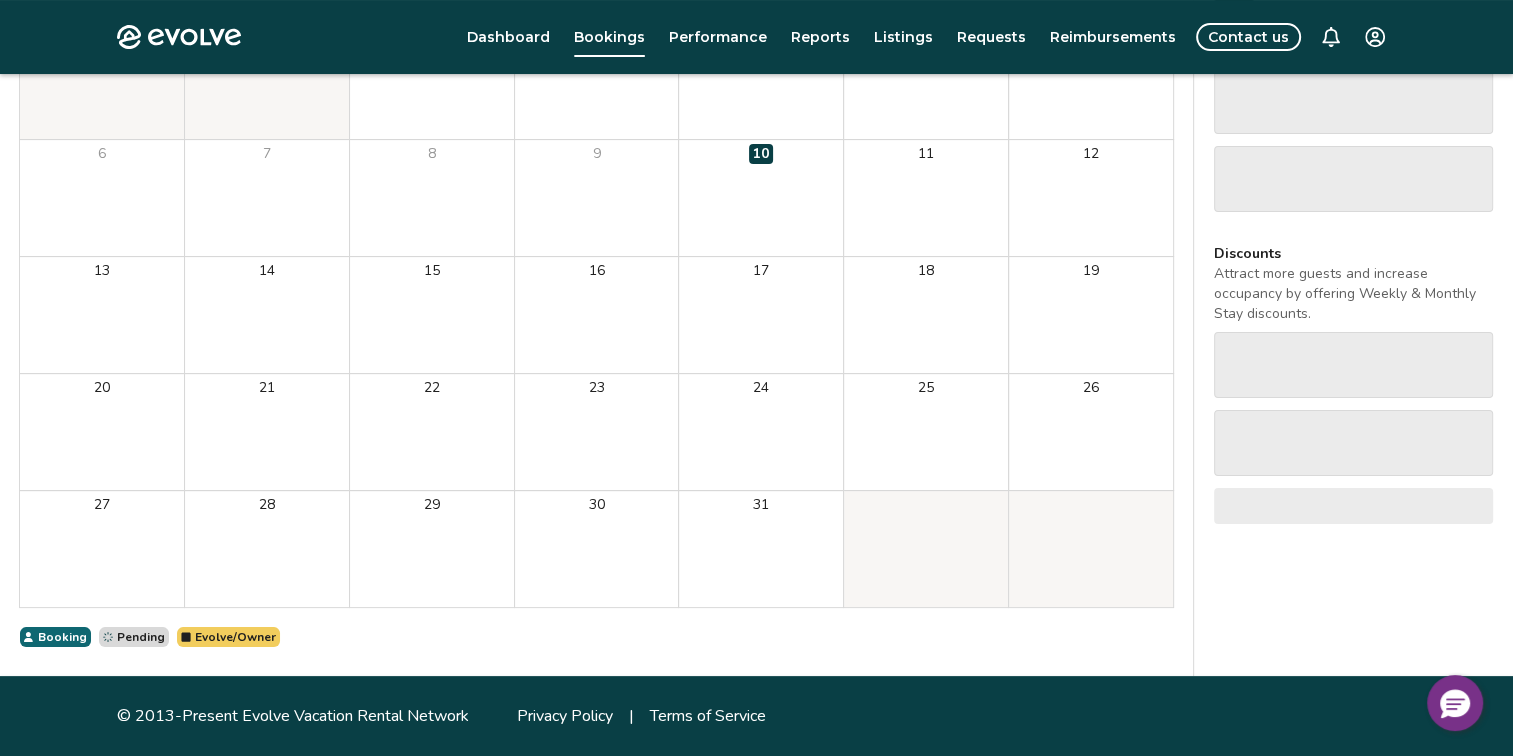 scroll, scrollTop: 0, scrollLeft: 0, axis: both 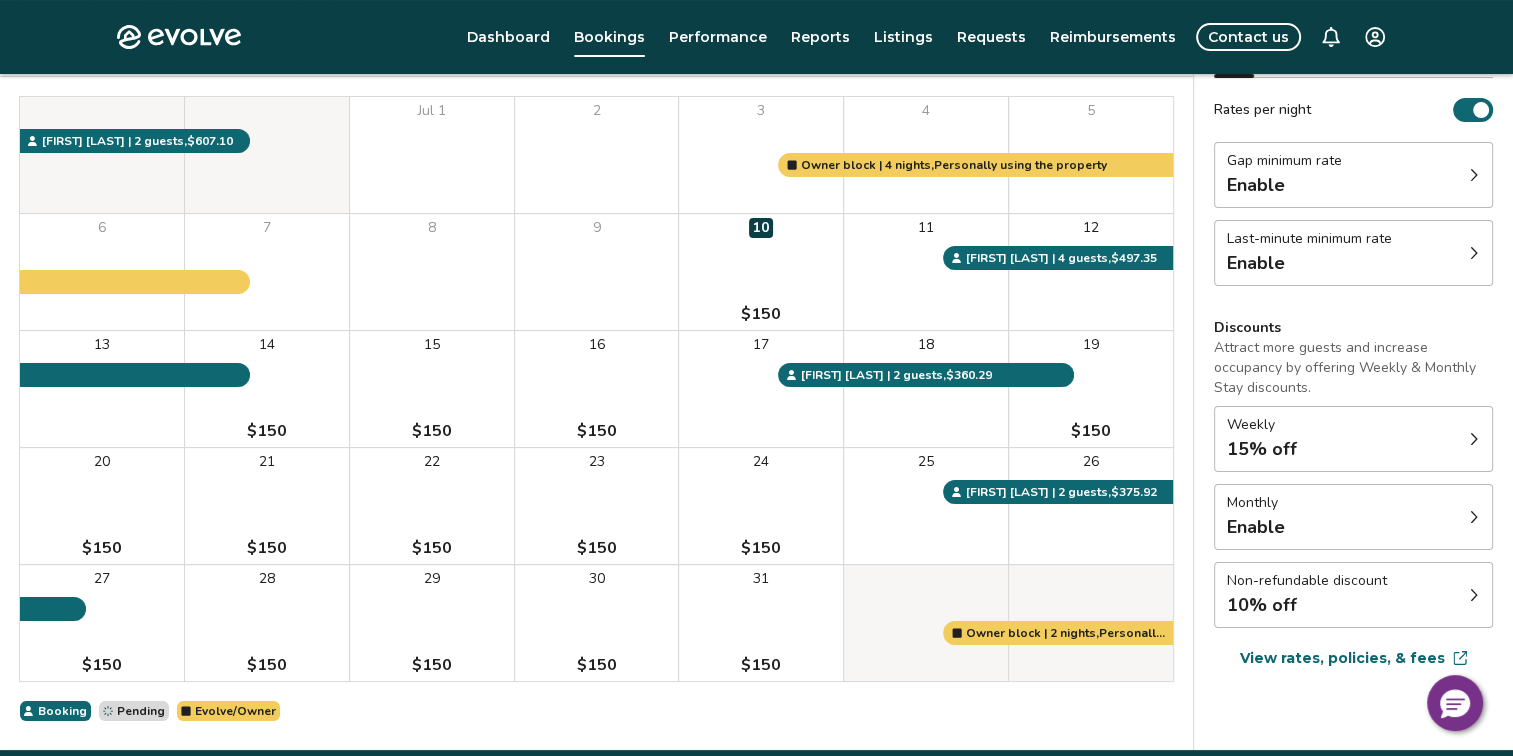 click 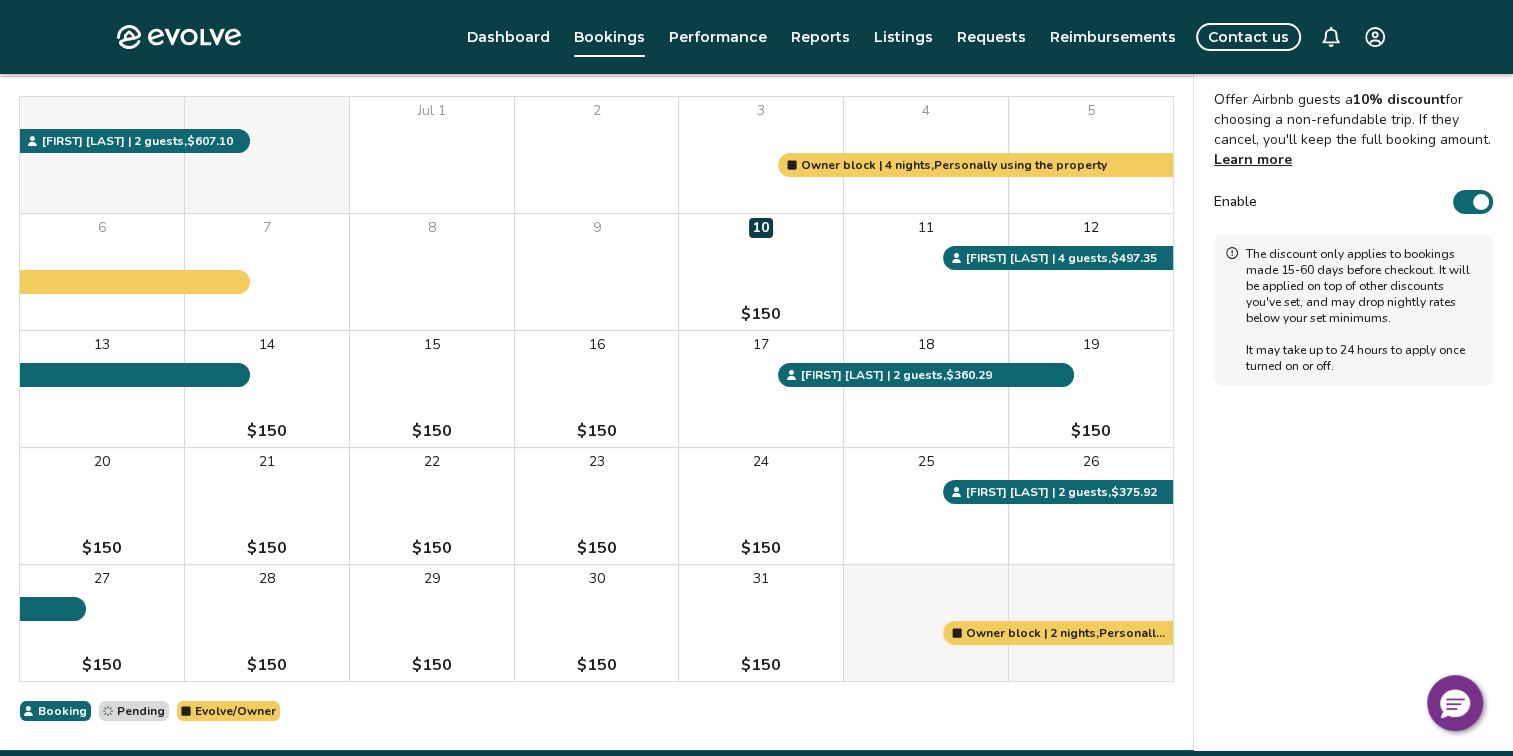 click on "Enable" at bounding box center [1473, 202] 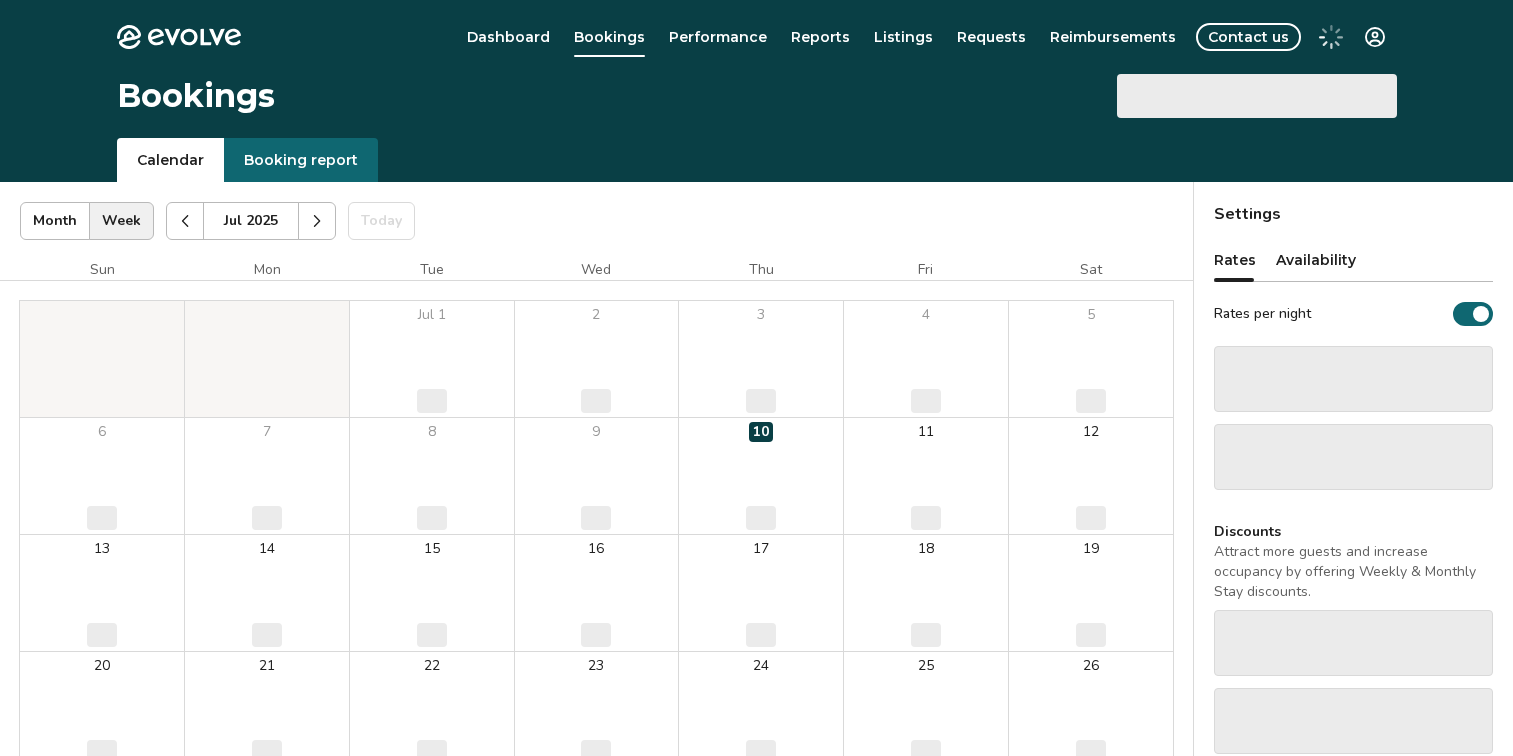 scroll, scrollTop: 0, scrollLeft: 0, axis: both 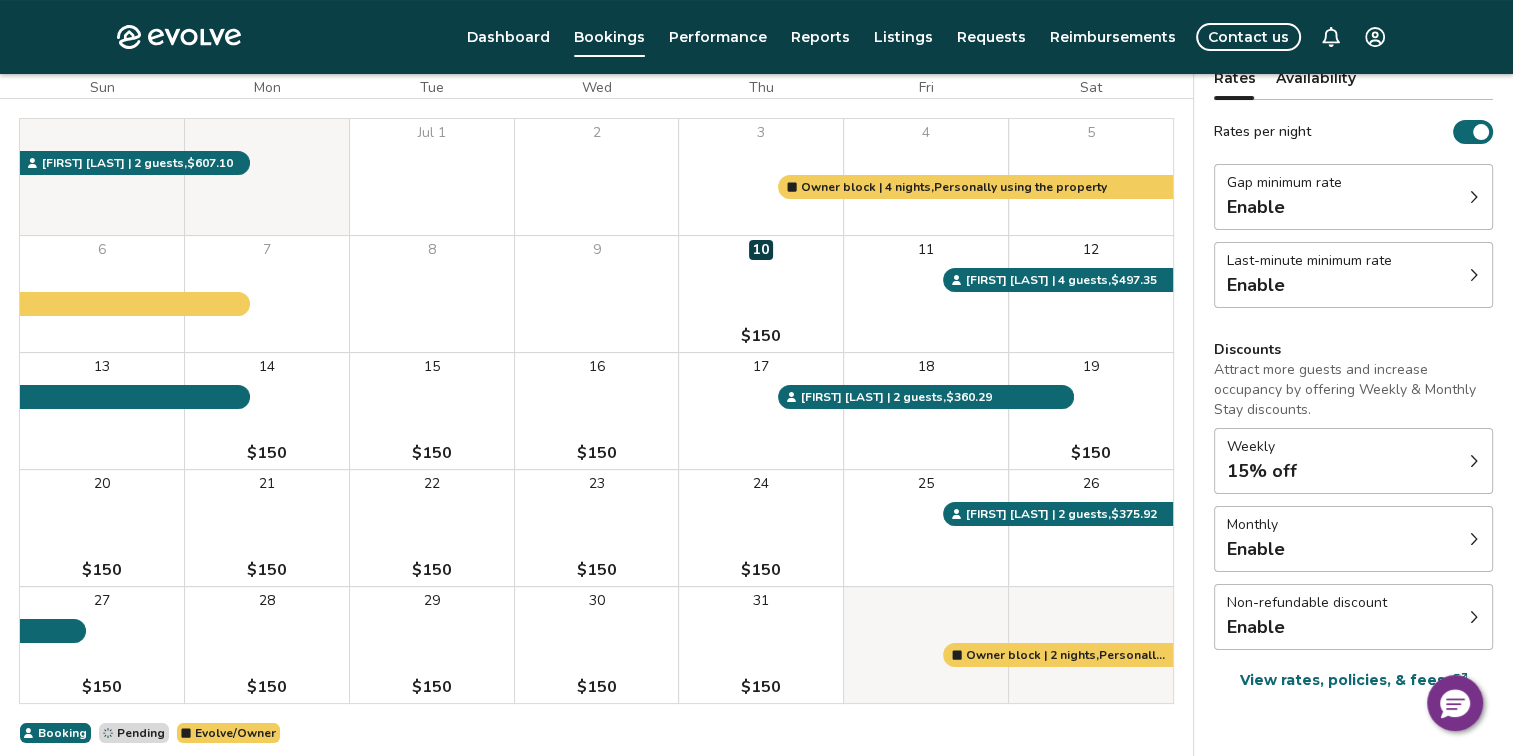 click 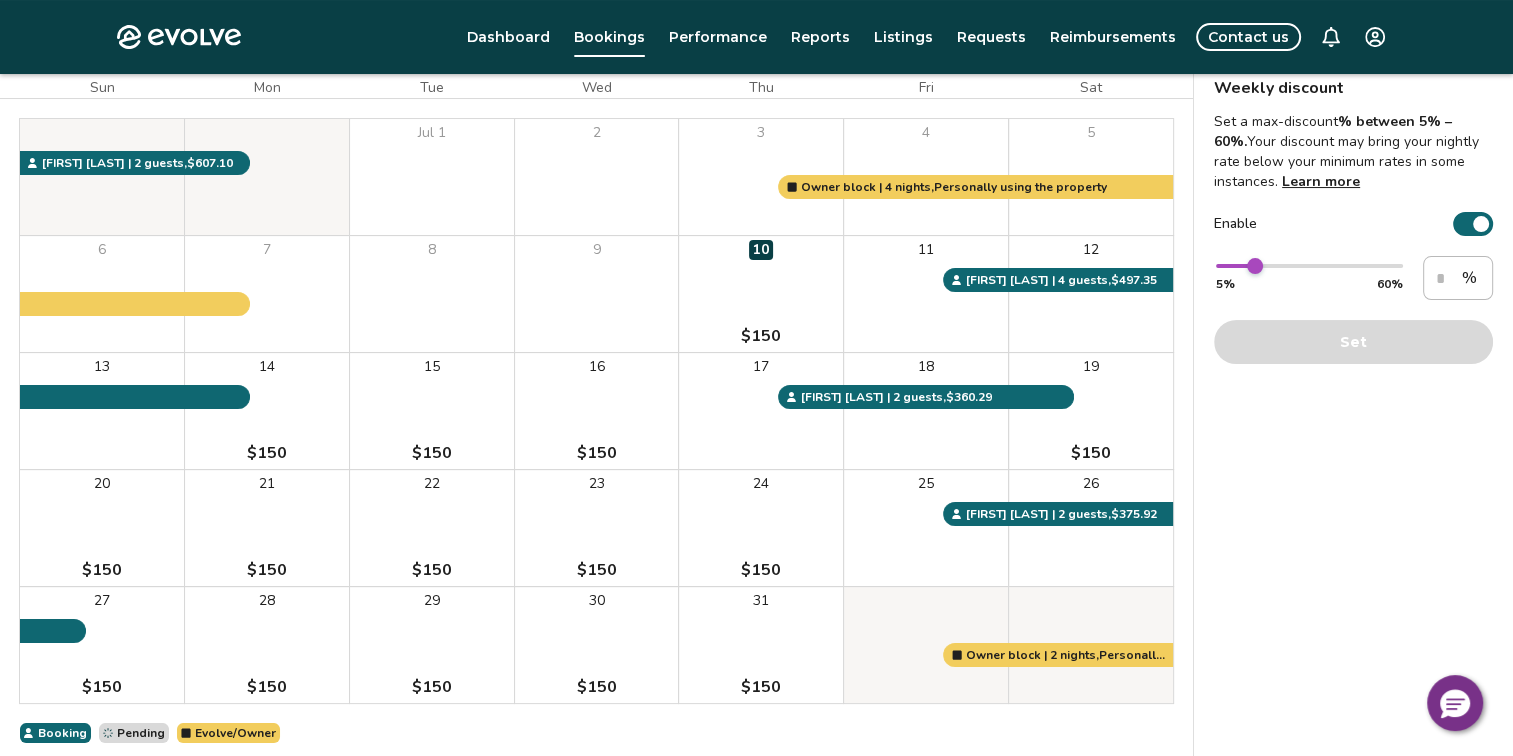 click on "Learn more" at bounding box center (1321, 181) 